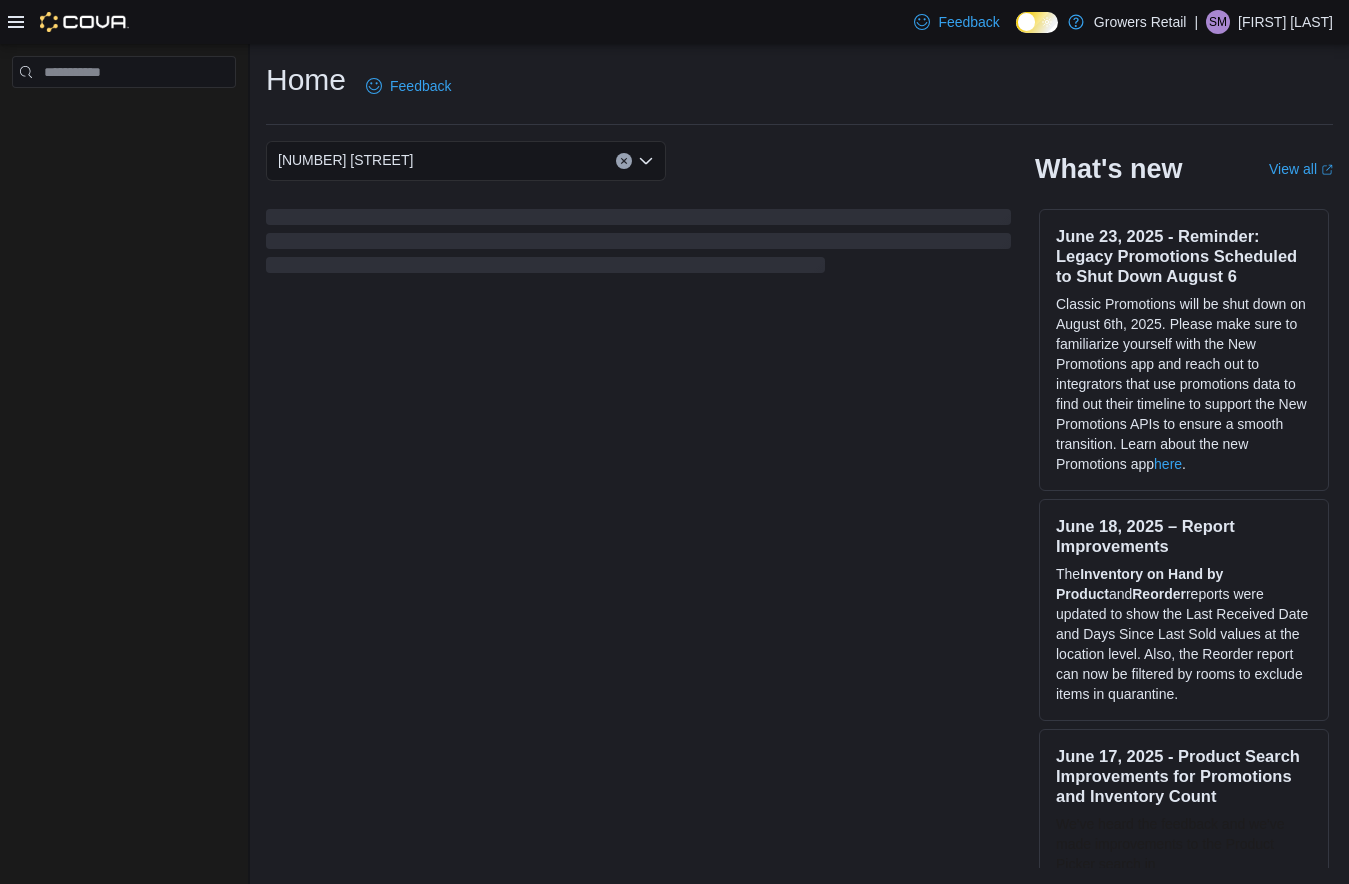 scroll, scrollTop: 0, scrollLeft: 0, axis: both 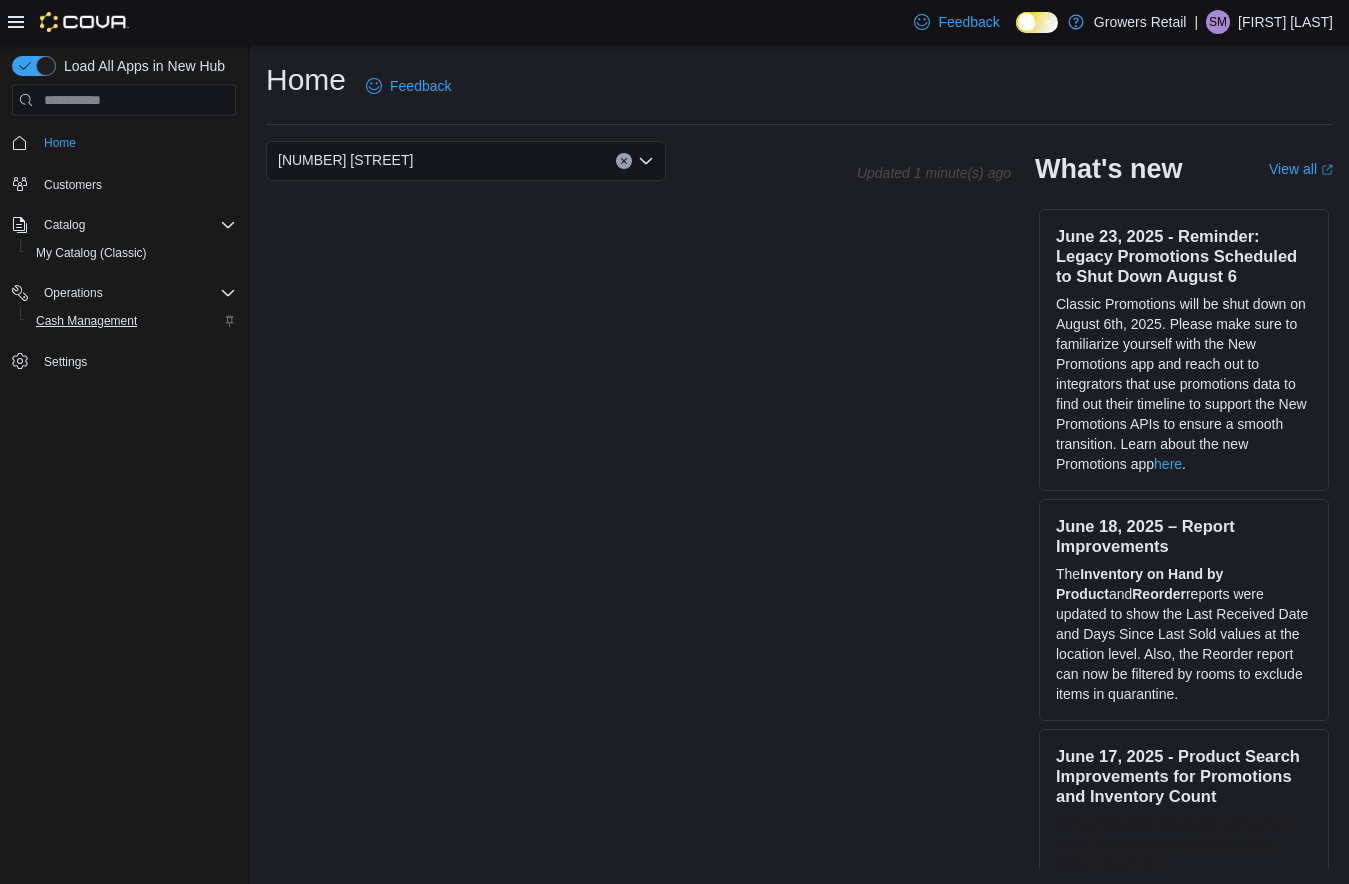 click on "Cash Management" at bounding box center [86, 321] 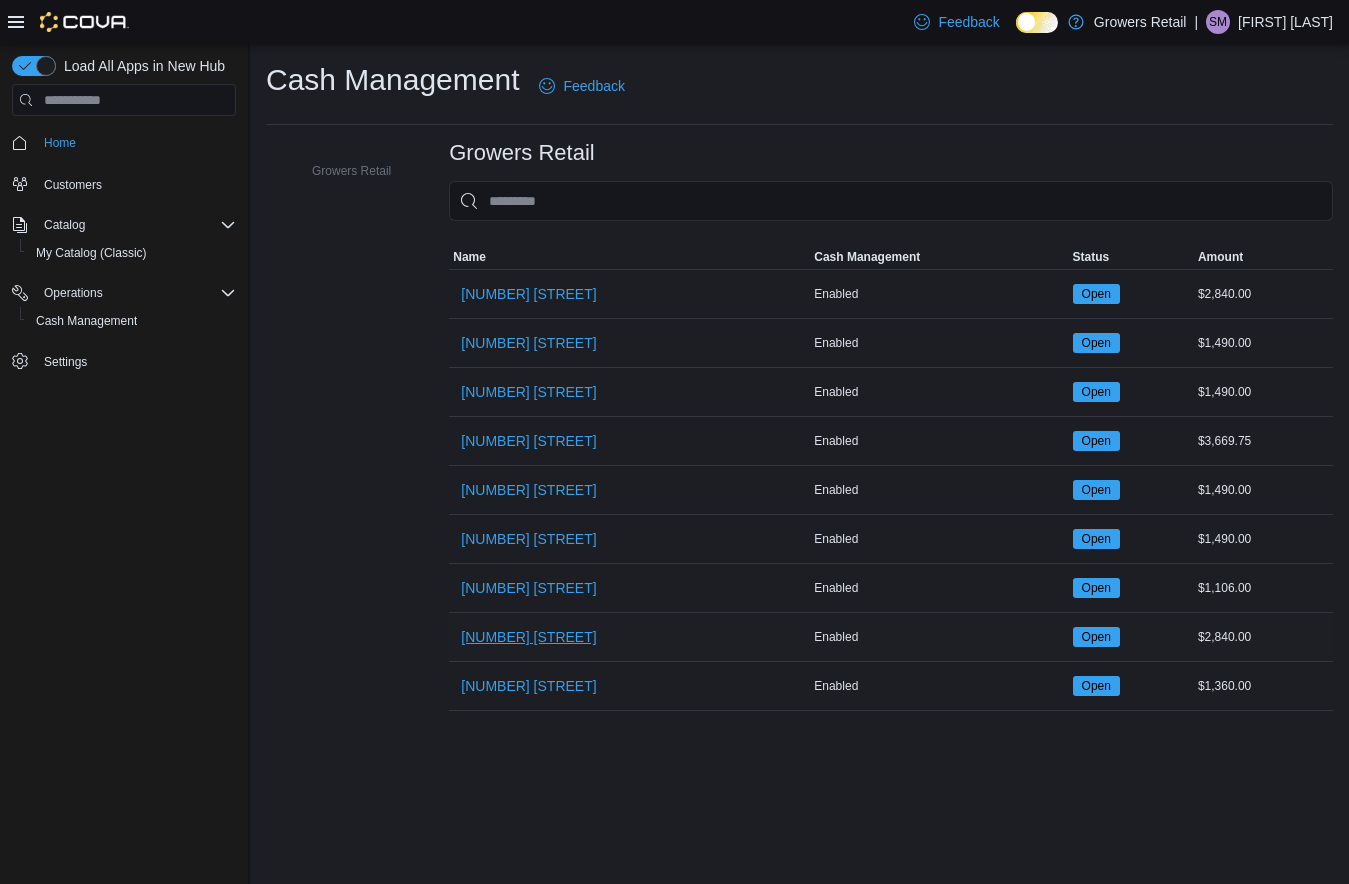 click on "[NUMBER] [STREET]" at bounding box center [528, 637] 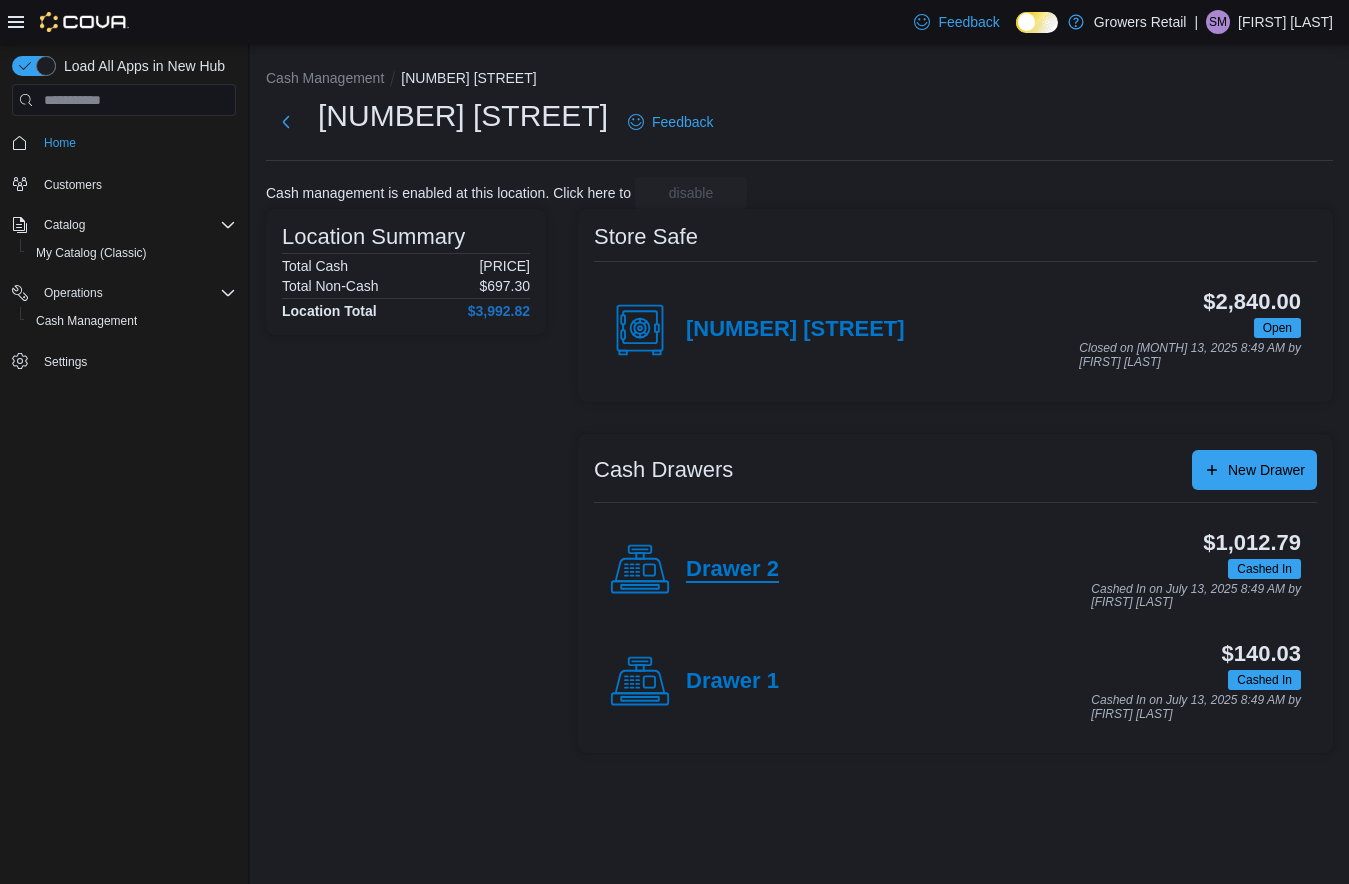 click on "Drawer 2" at bounding box center (732, 570) 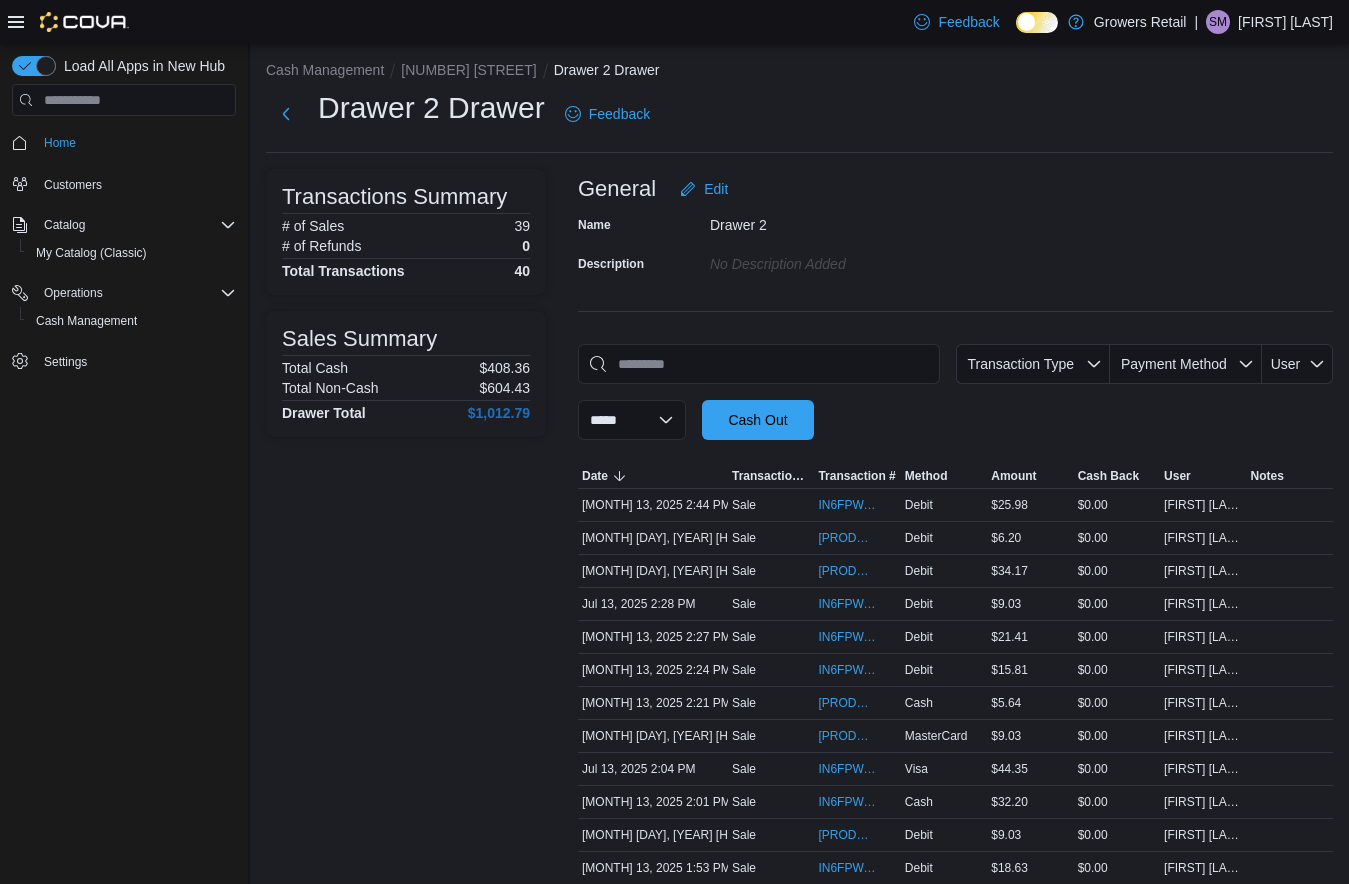 scroll, scrollTop: 25, scrollLeft: 0, axis: vertical 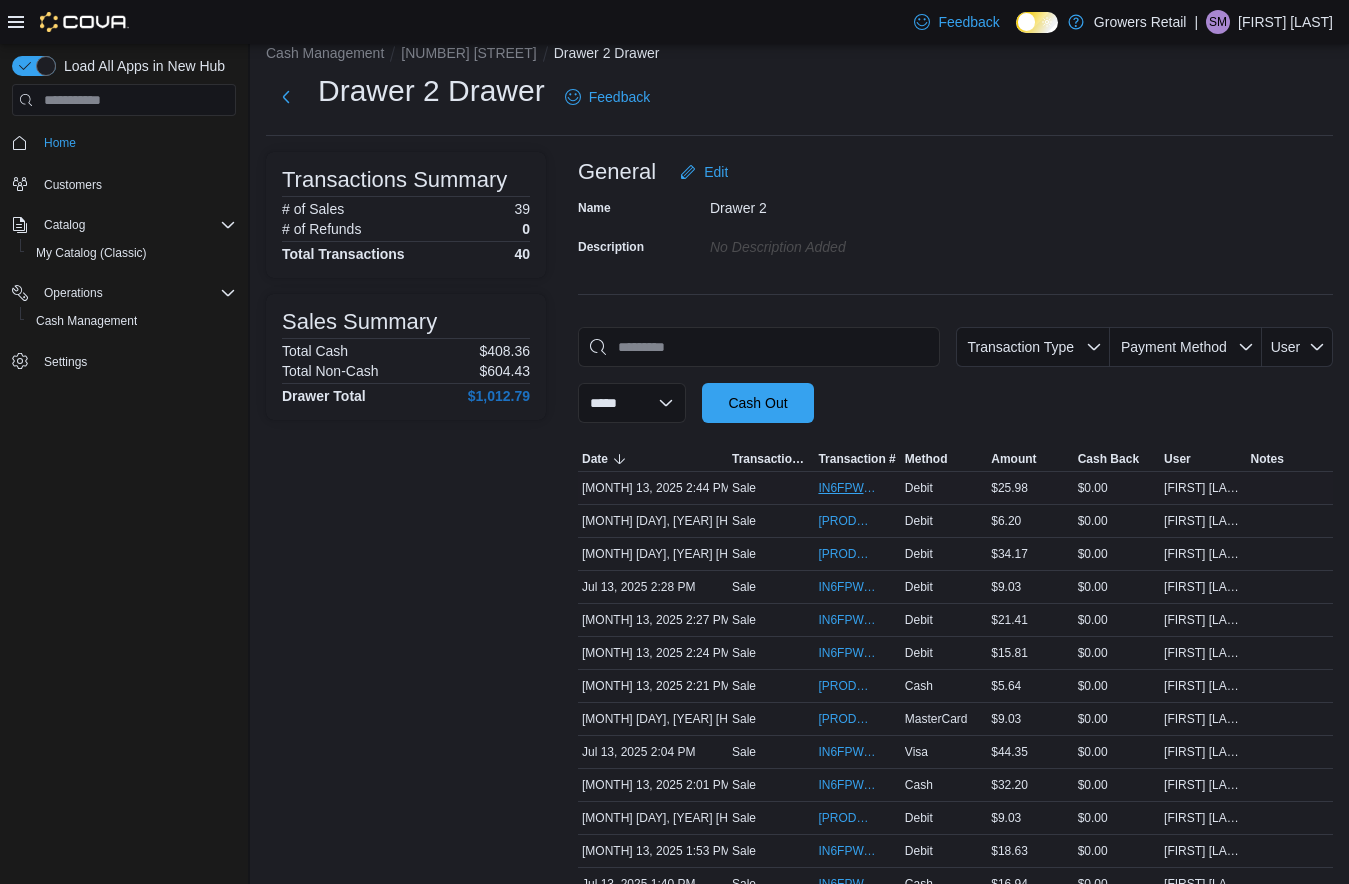 click on "IN6FPW-1962707" at bounding box center (847, 488) 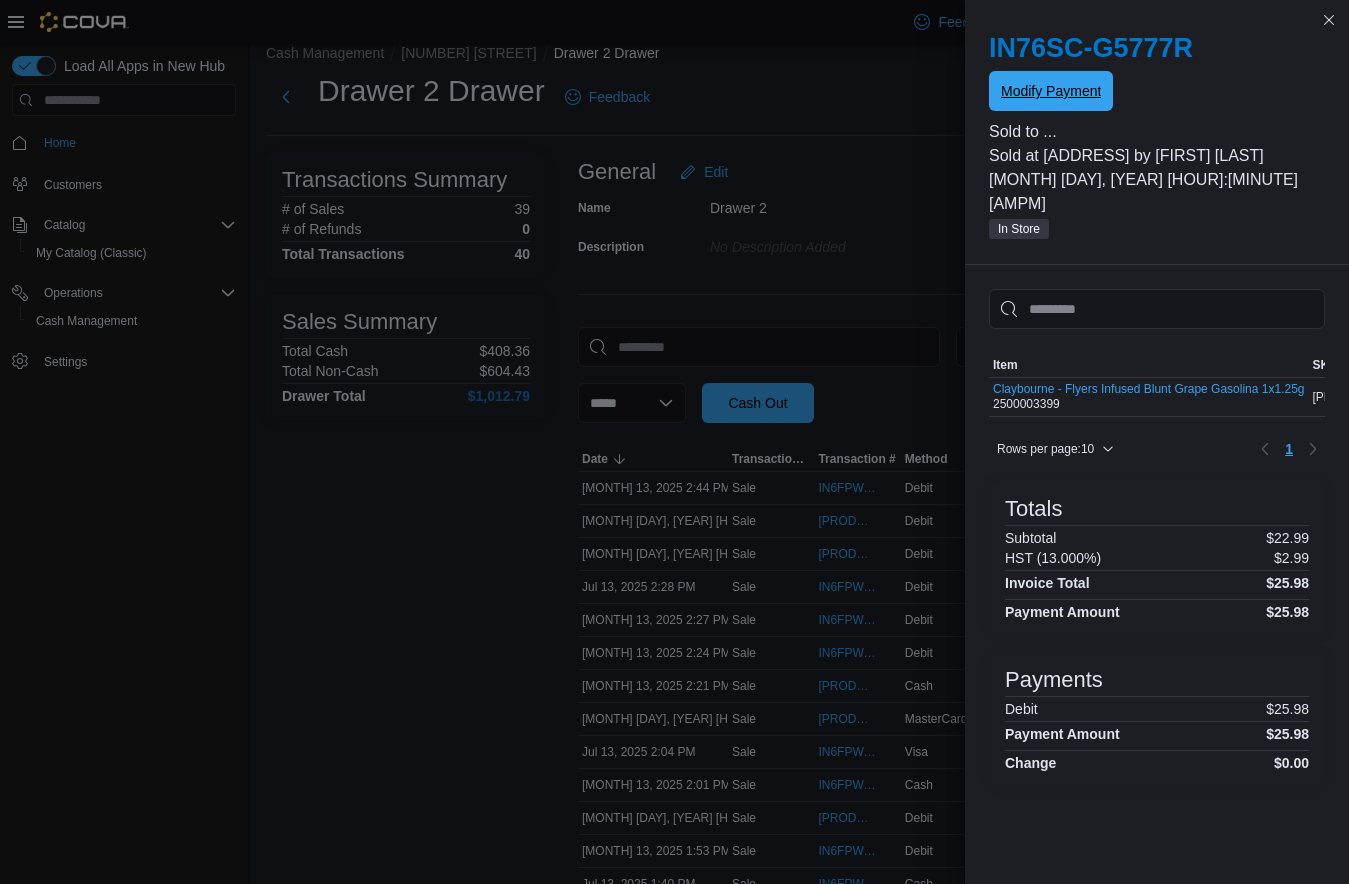 click on "Modify Payment" at bounding box center (1051, 91) 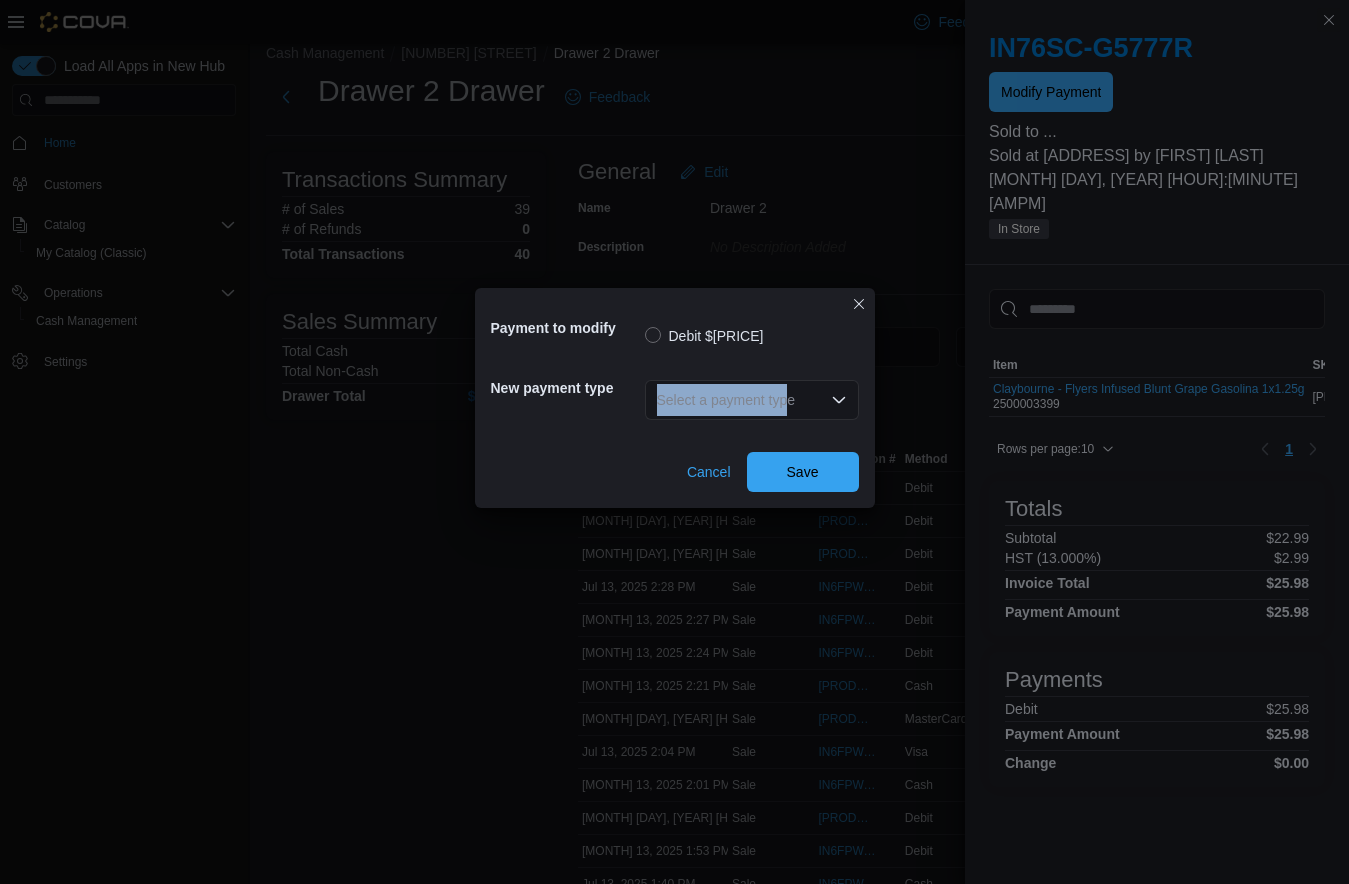 click on "Select a payment type" at bounding box center [752, 400] 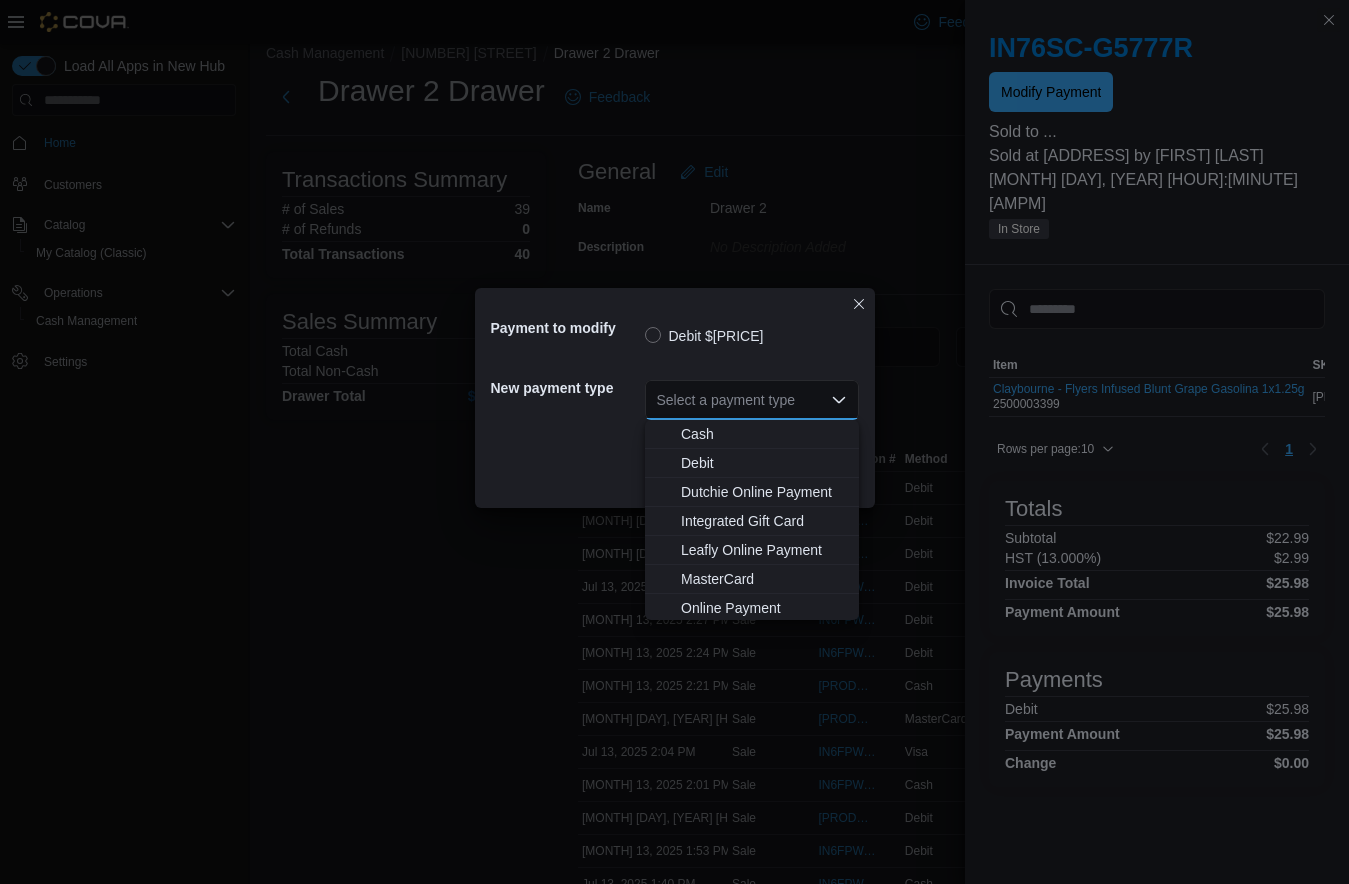 scroll, scrollTop: 32, scrollLeft: 0, axis: vertical 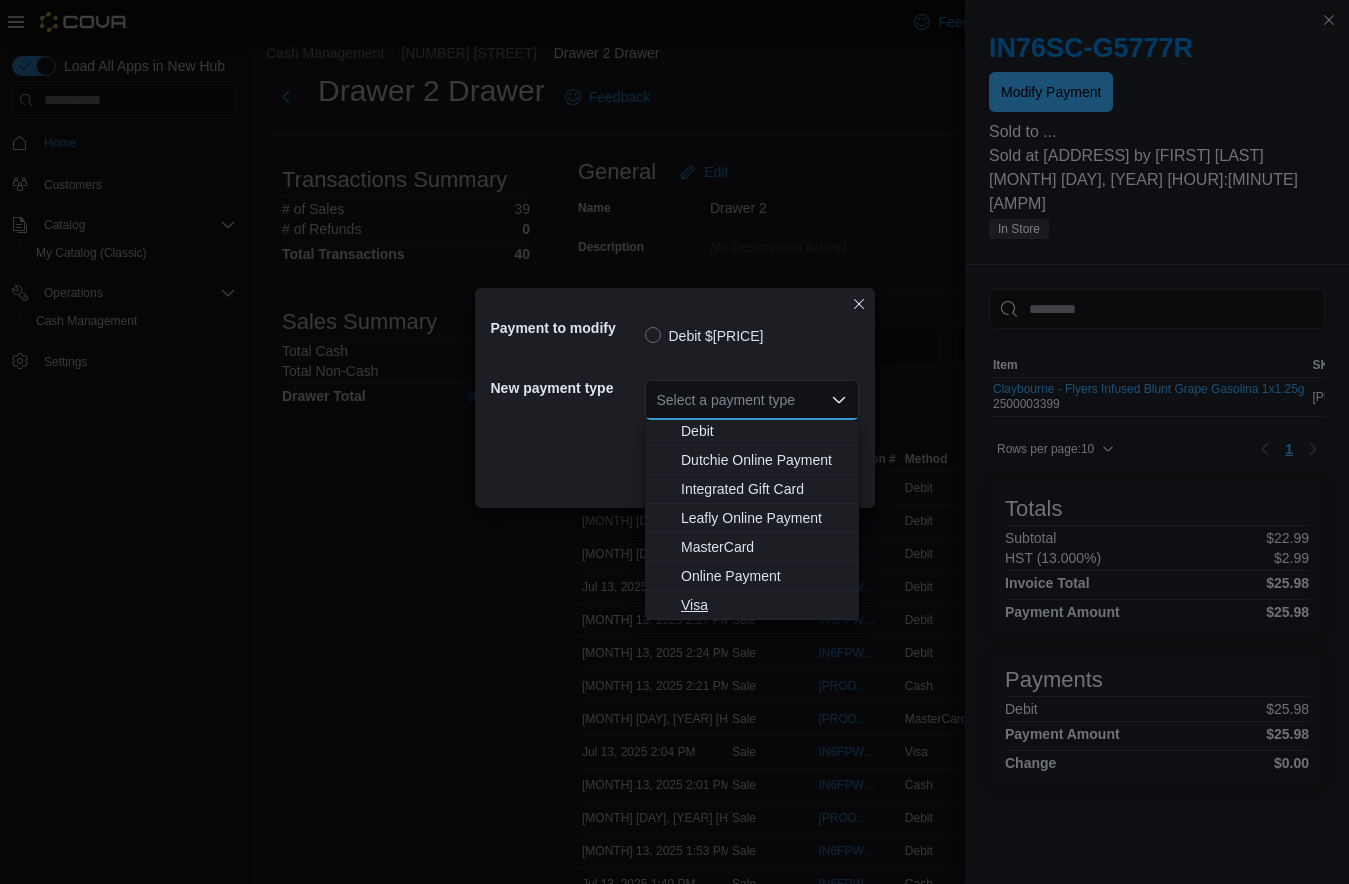 click on "Visa" at bounding box center [764, 605] 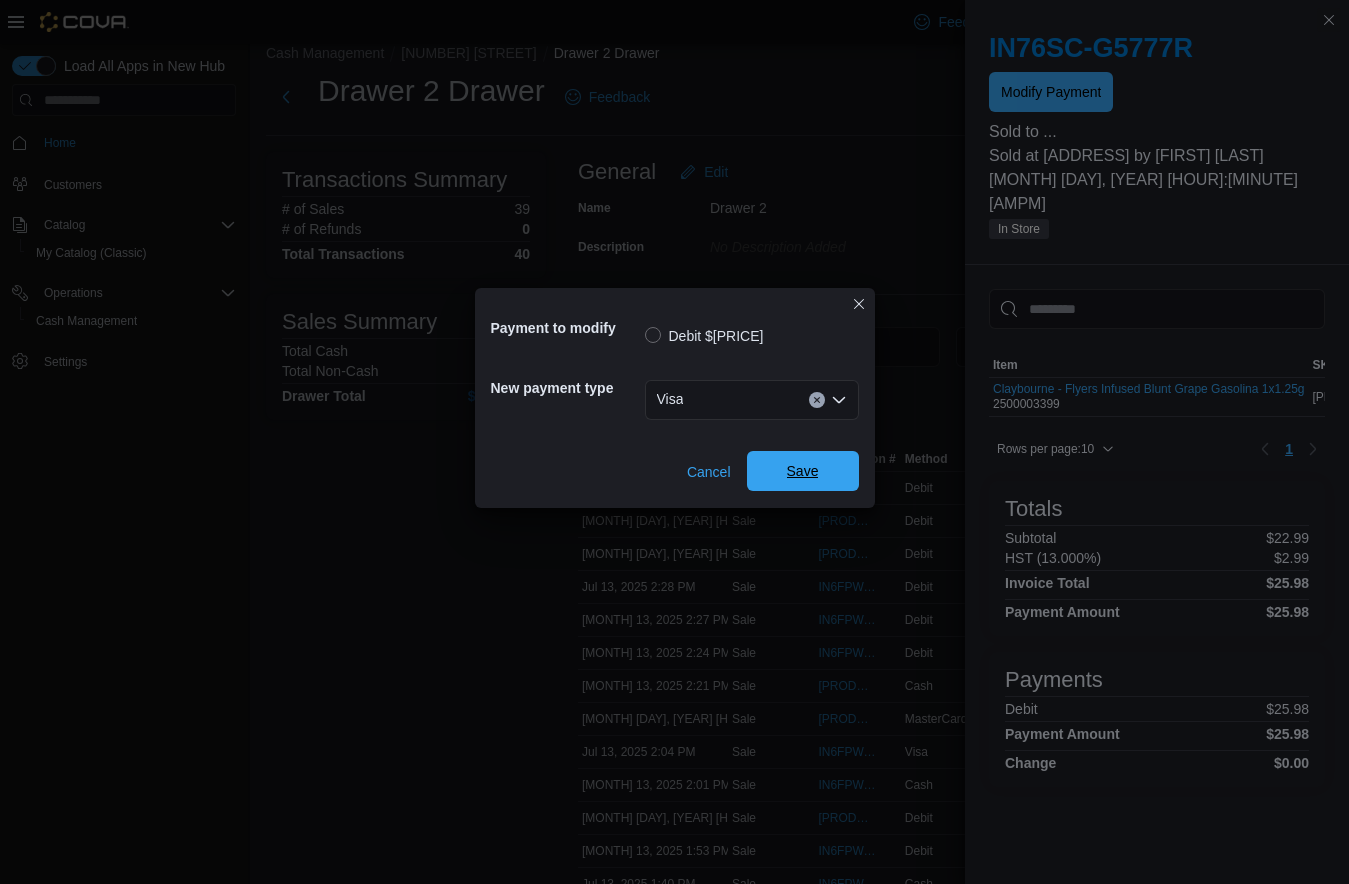click on "Save" at bounding box center [803, 471] 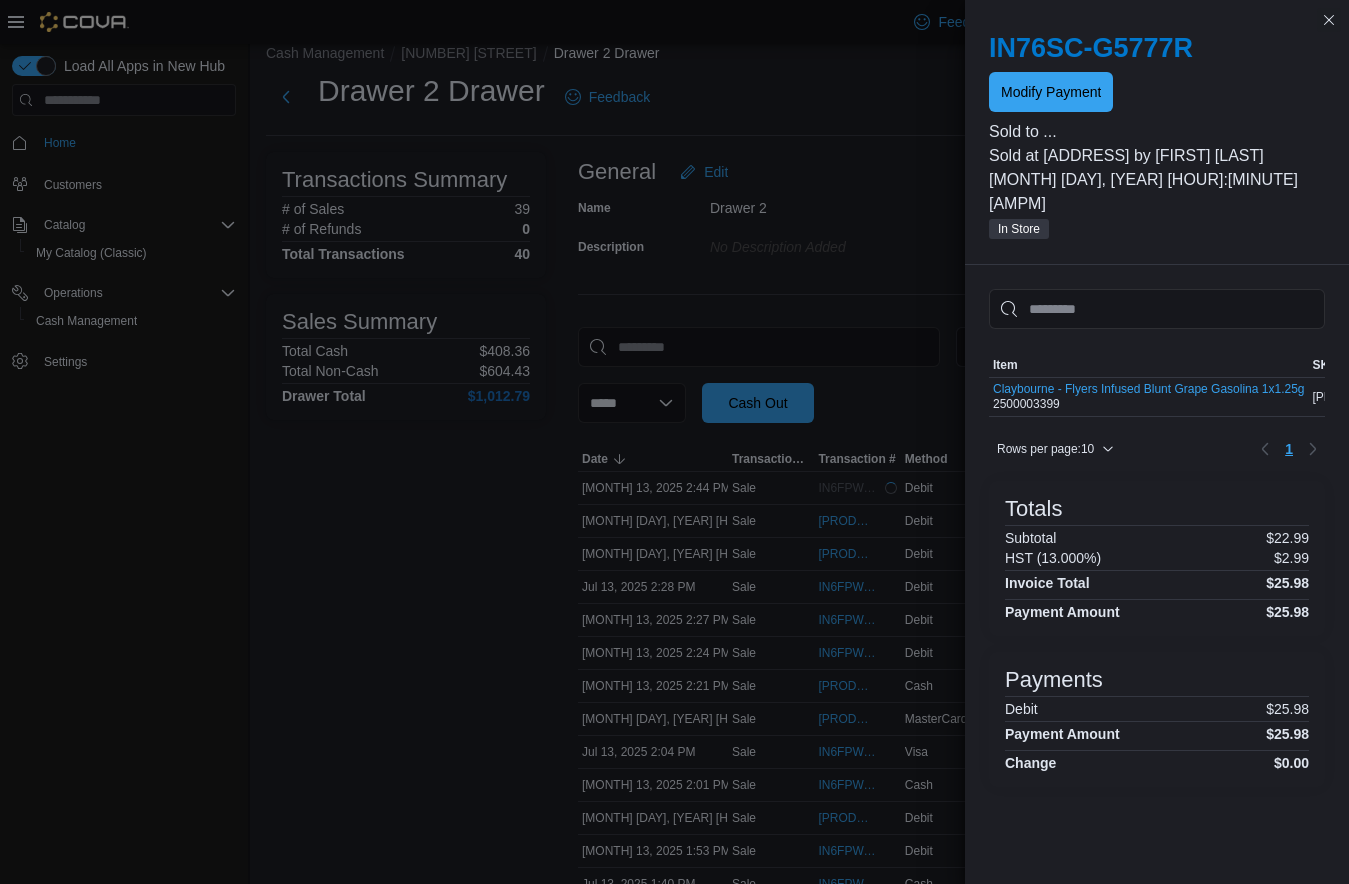 scroll, scrollTop: 0, scrollLeft: 0, axis: both 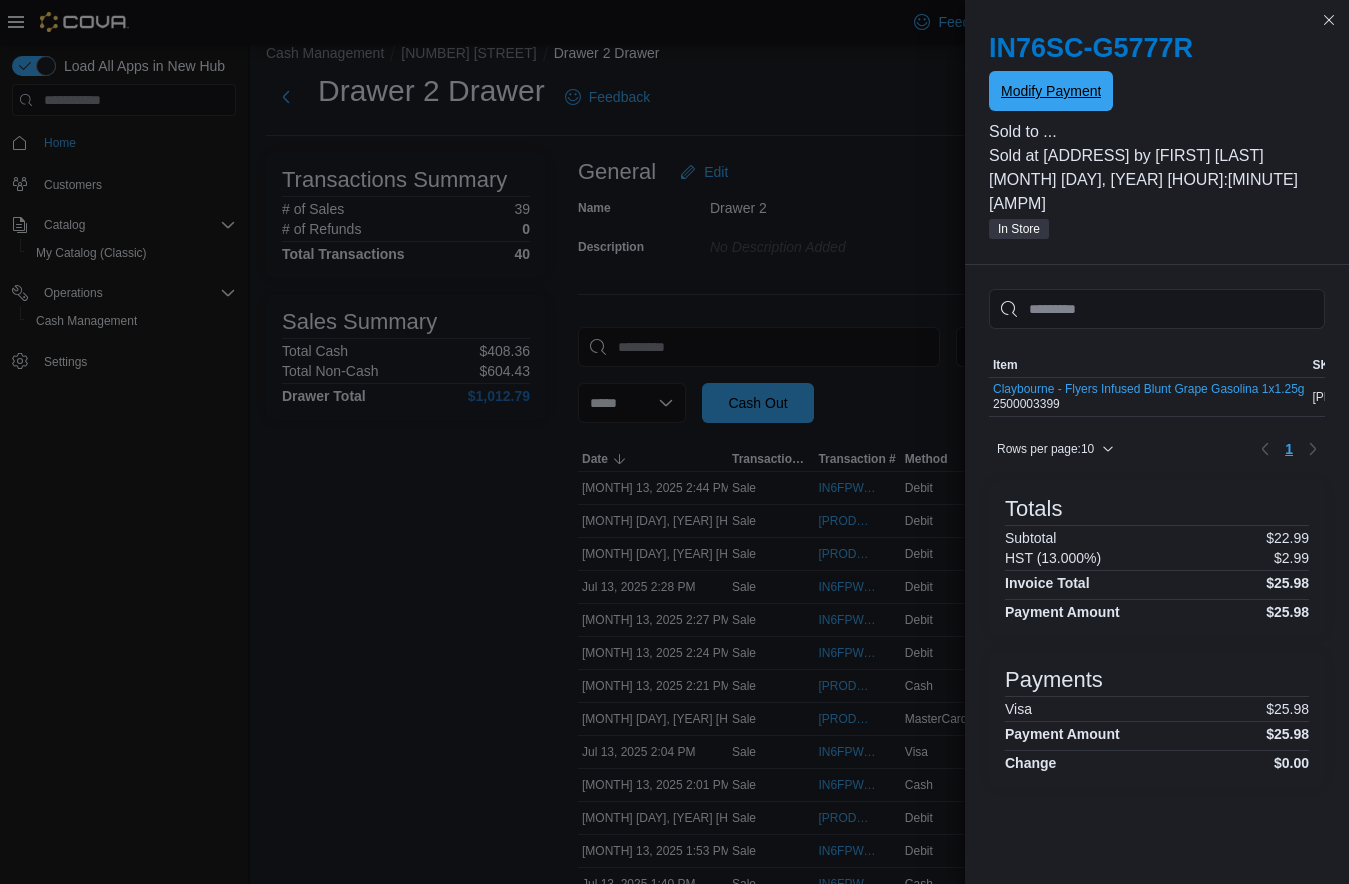 click on "Modify Payment" at bounding box center (1051, 91) 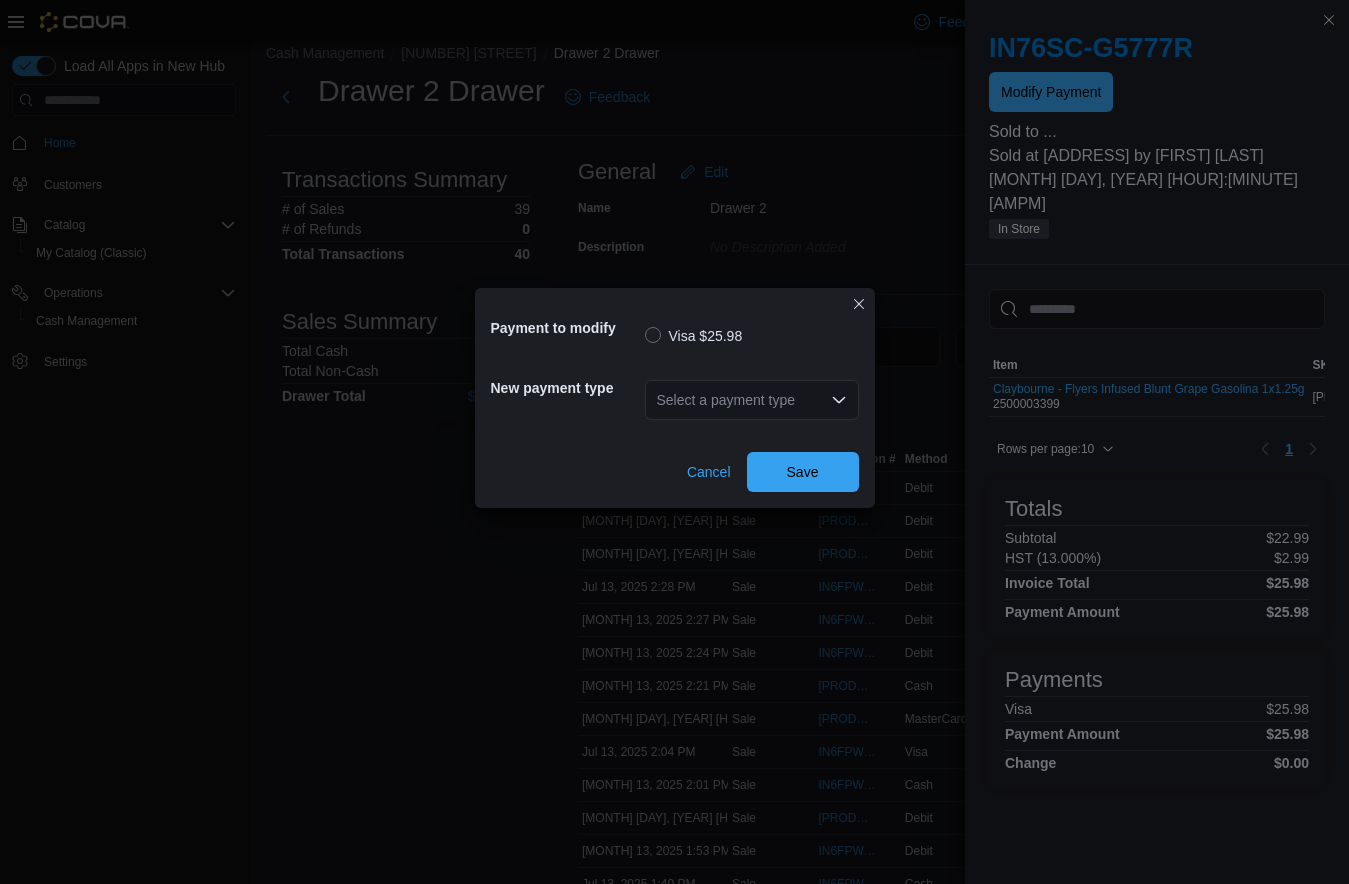 click on "Select a payment type" at bounding box center (752, 400) 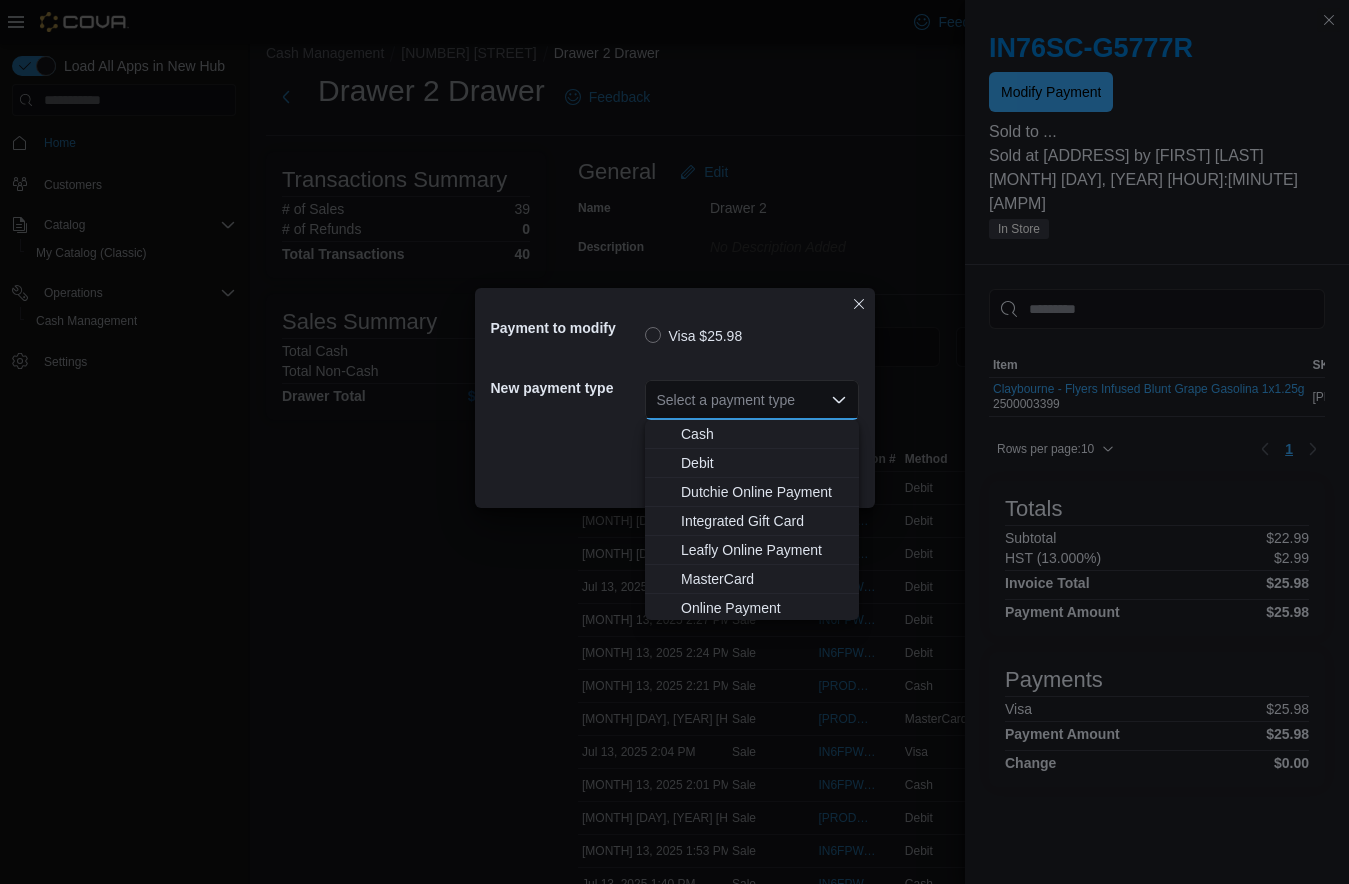 click on "Payment to modify Visa $[PRICE] New payment type Select a payment type Combo box. Selected. Combo box input. Select a payment type. Type some text or, to display a list of choices, press Down Arrow. To exit the list of choices, press Escape. Cancel Save" at bounding box center [674, 442] 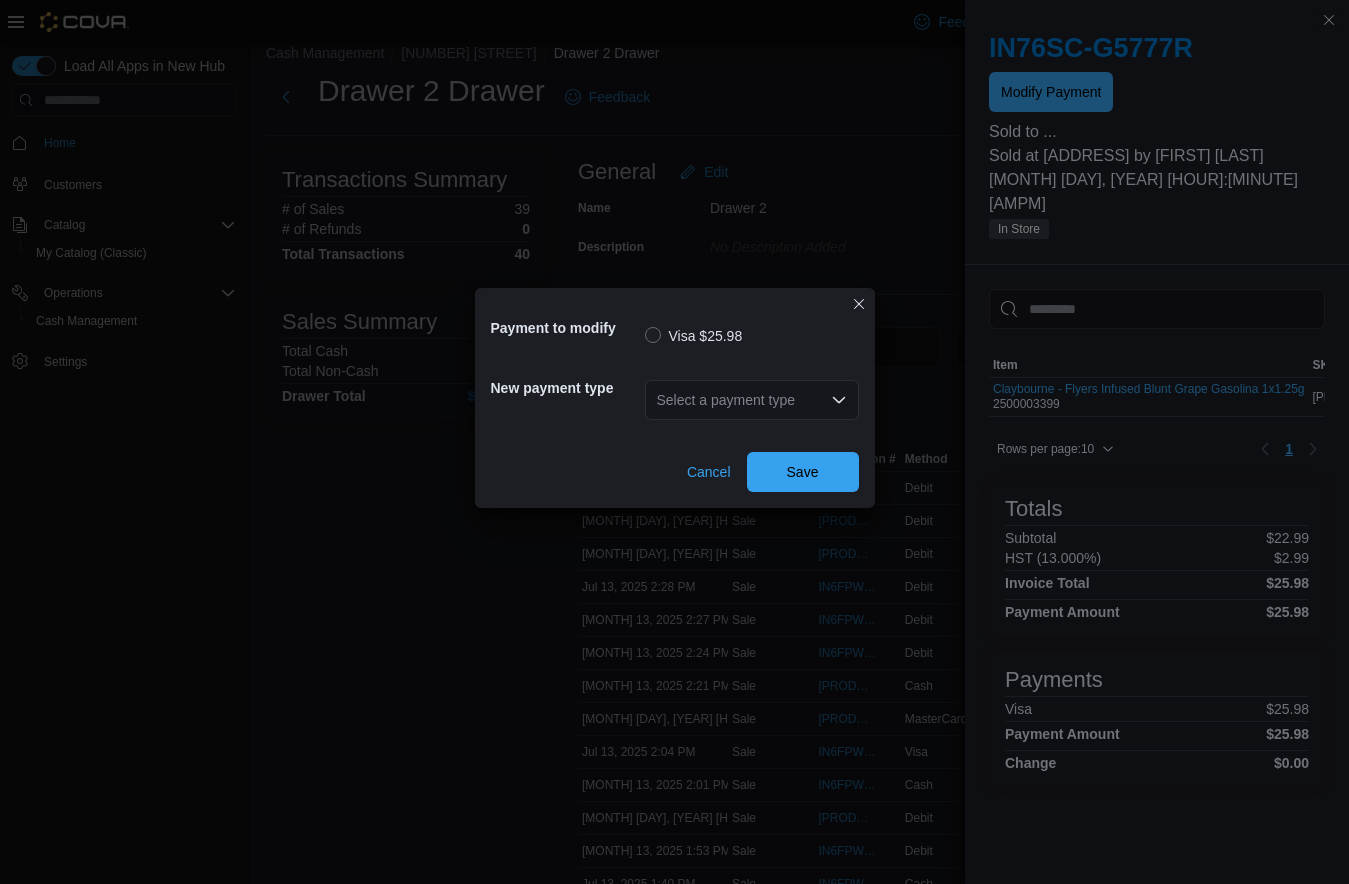 click at bounding box center (859, 304) 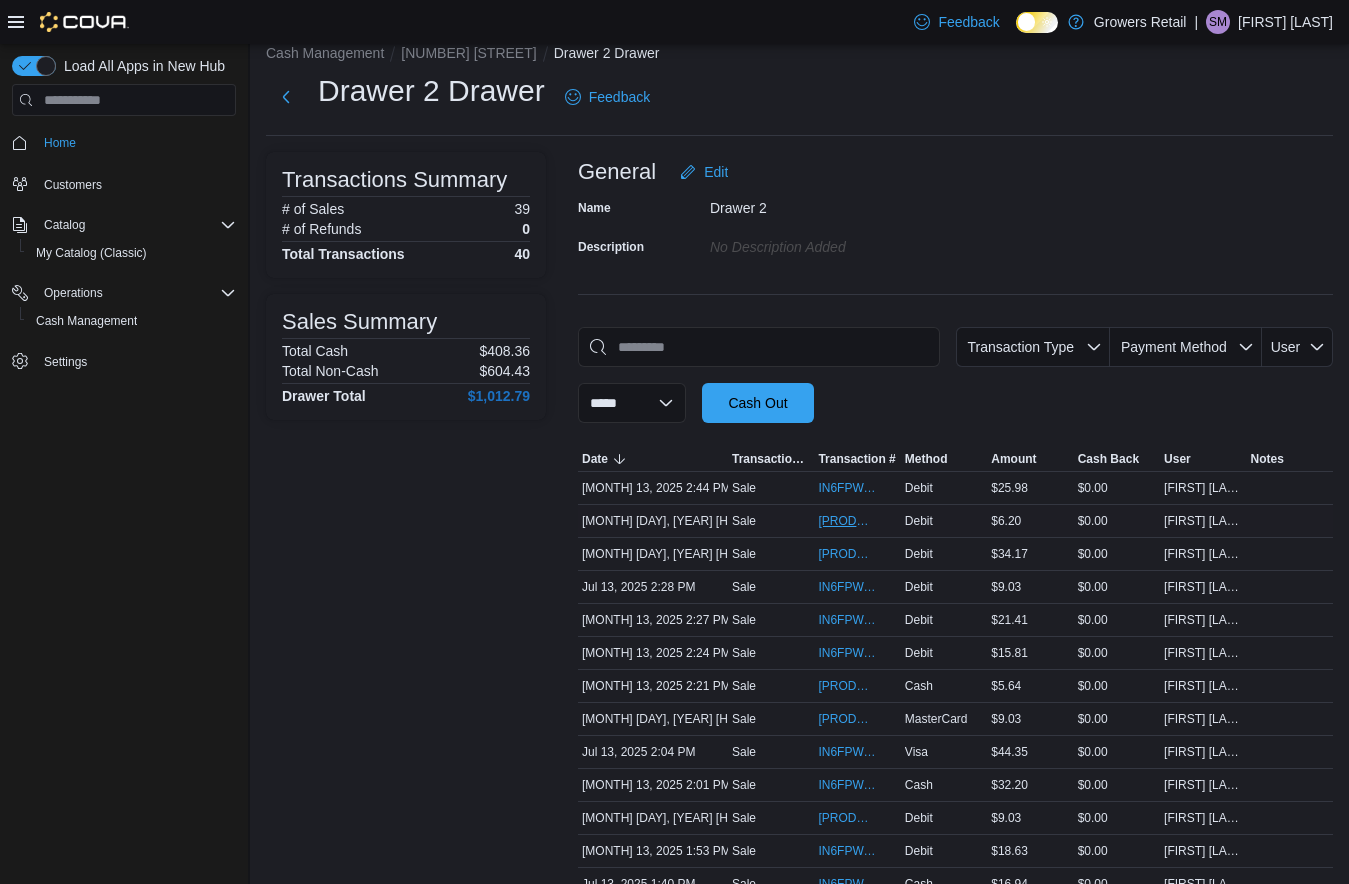 click on "[PRODUCT_CODE]" at bounding box center (847, 521) 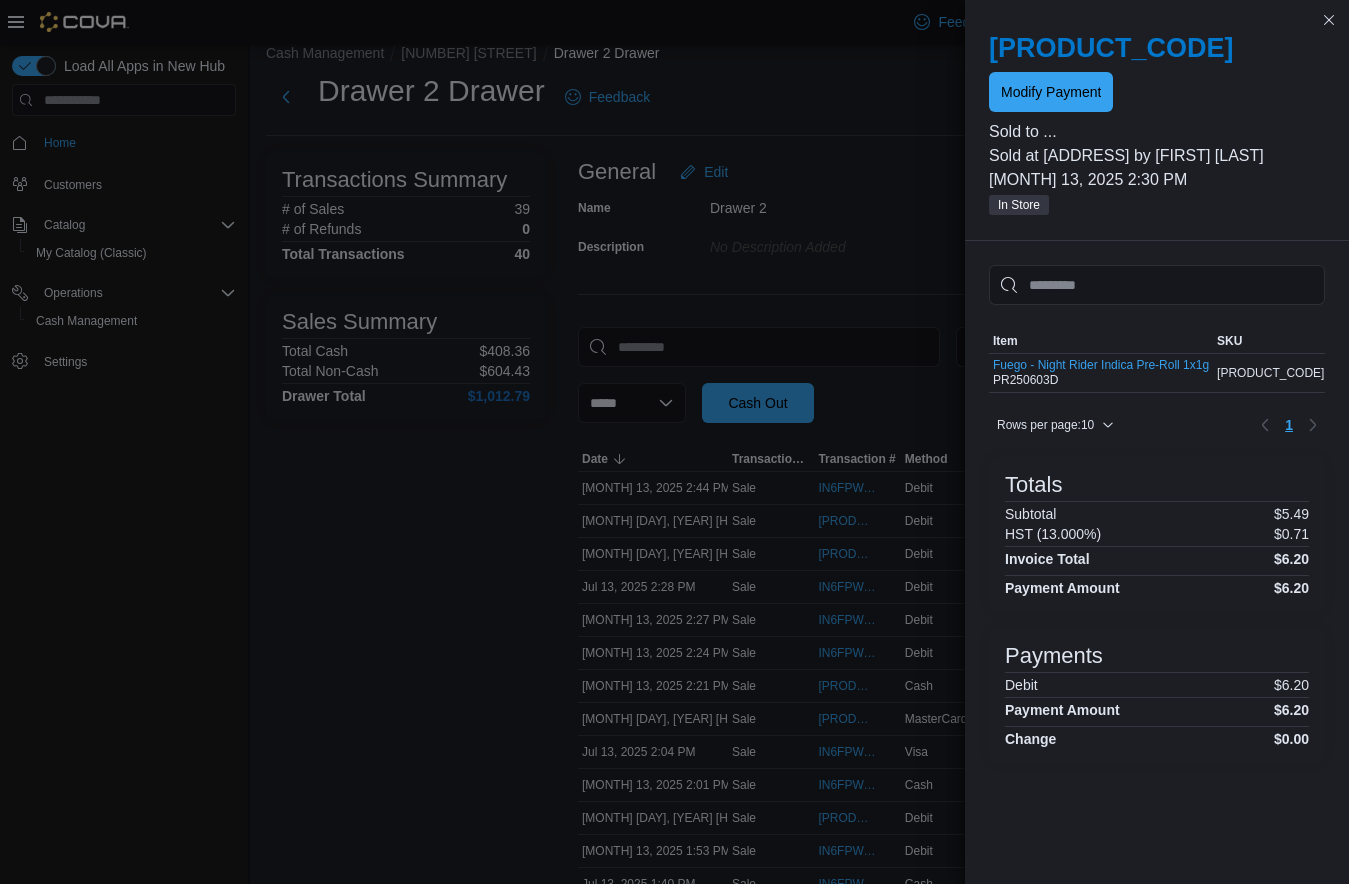 click at bounding box center [1157, 116] 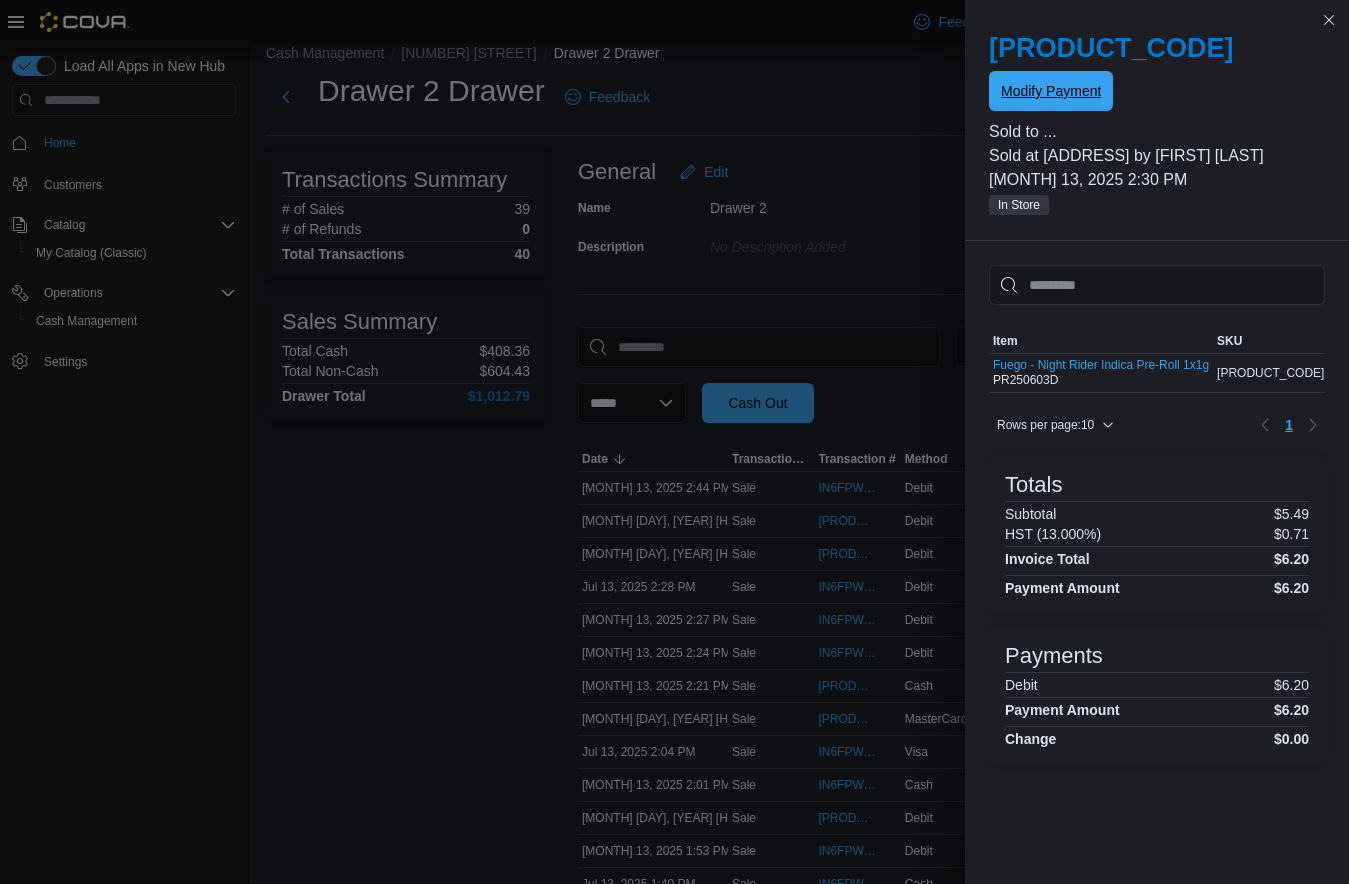 click on "Modify Payment" at bounding box center (1051, 91) 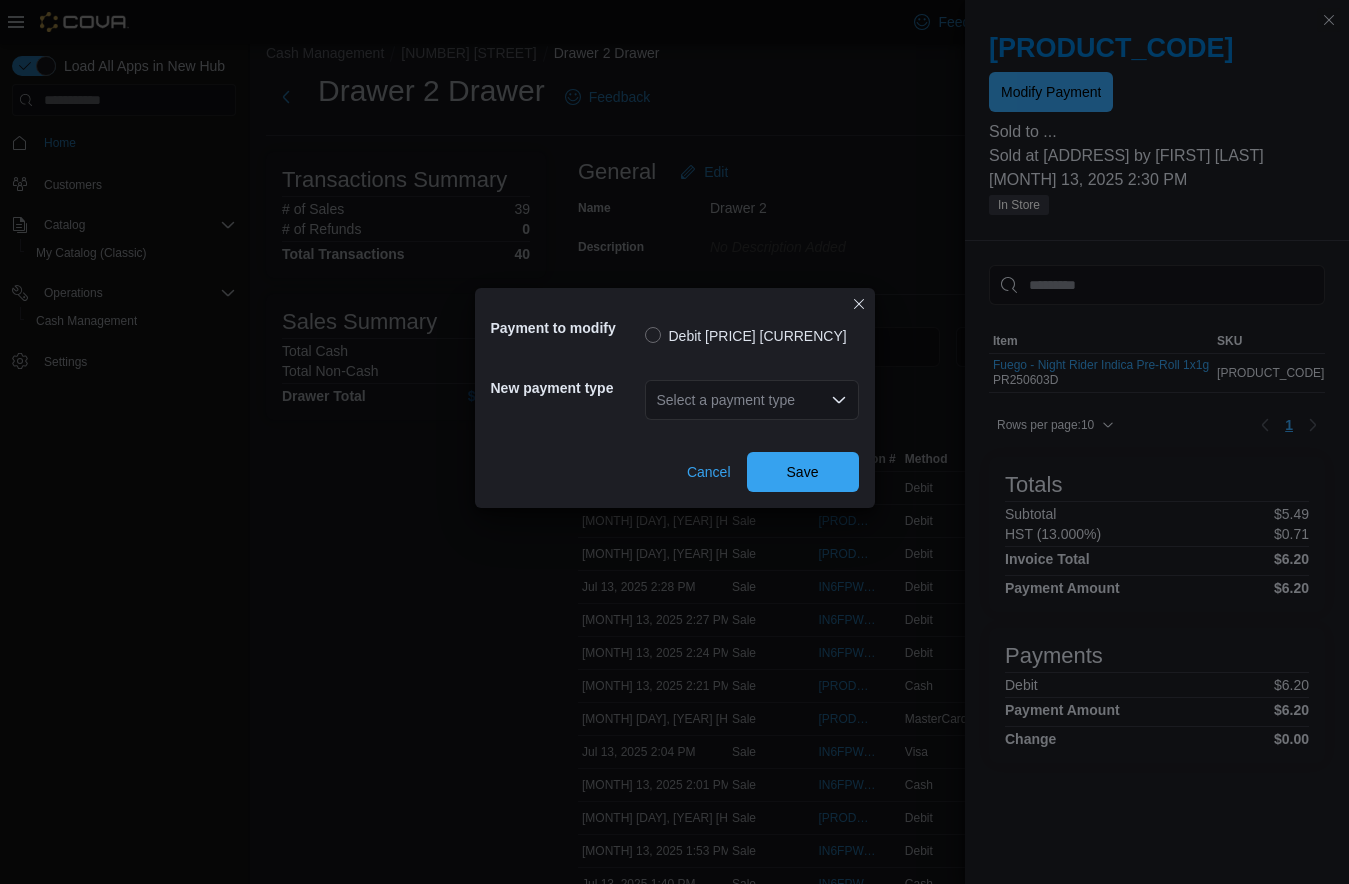 click on "Select a payment type" at bounding box center (752, 400) 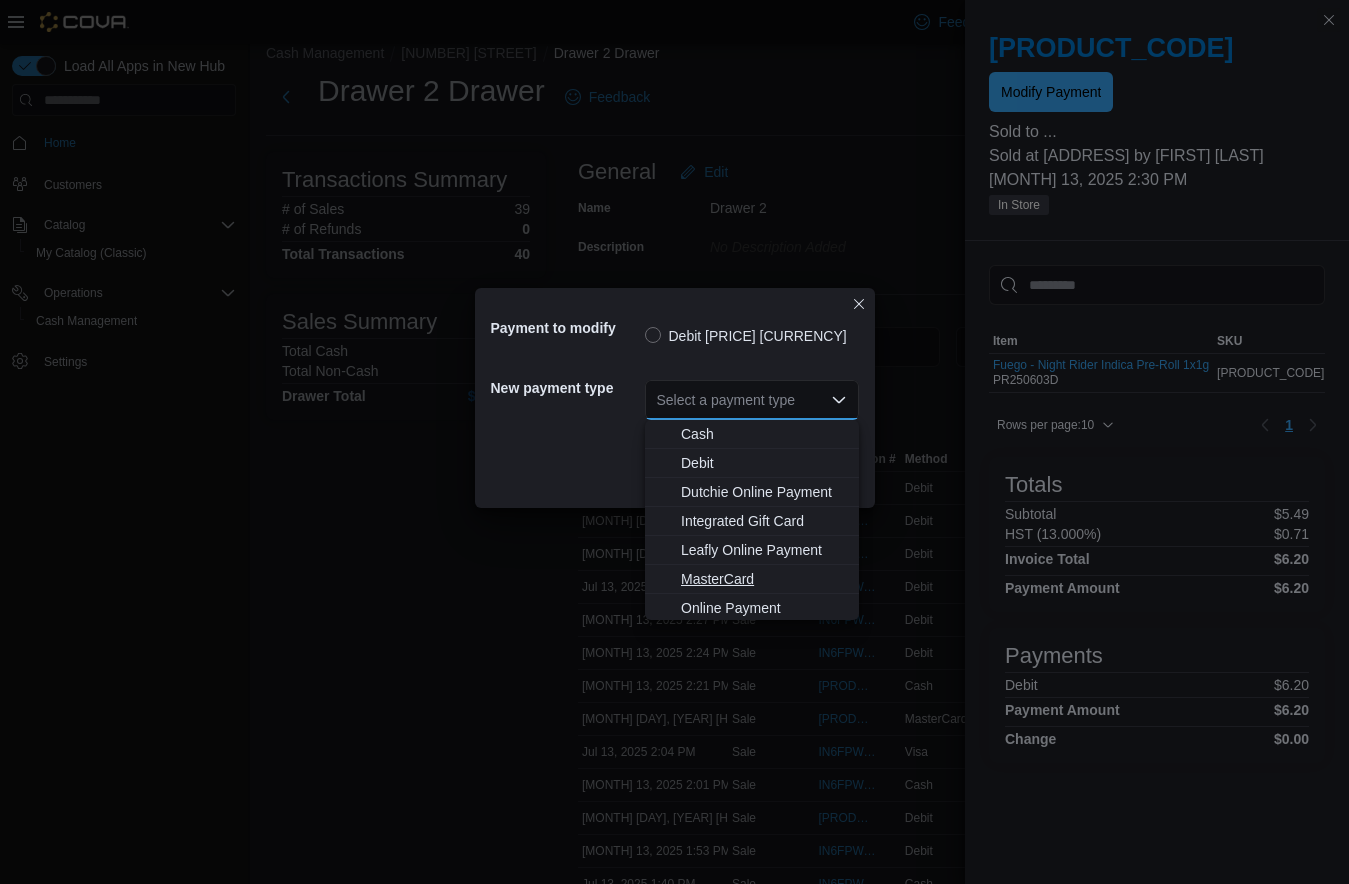 click on "MasterCard" at bounding box center [764, 579] 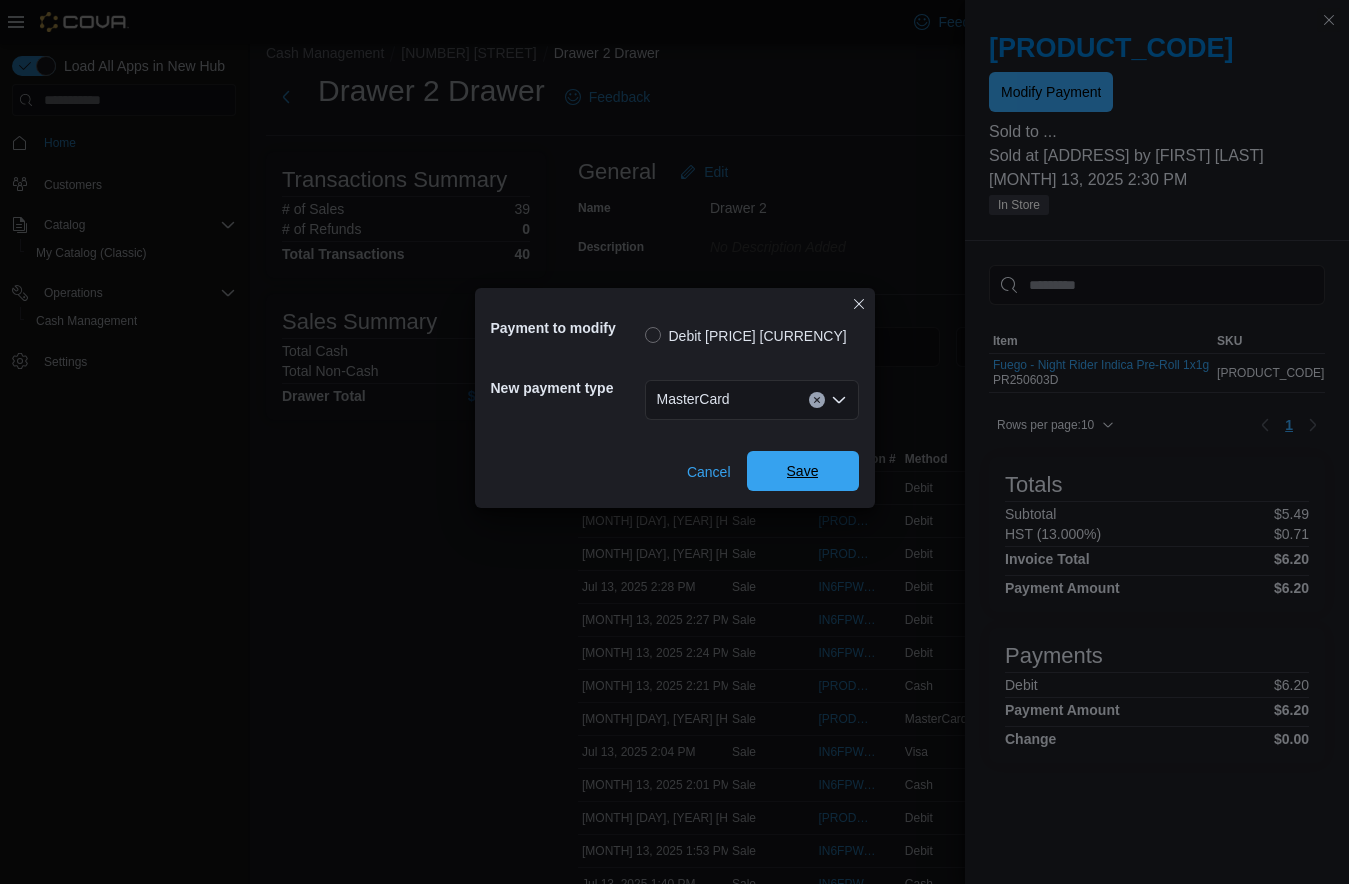click on "Save" at bounding box center [803, 471] 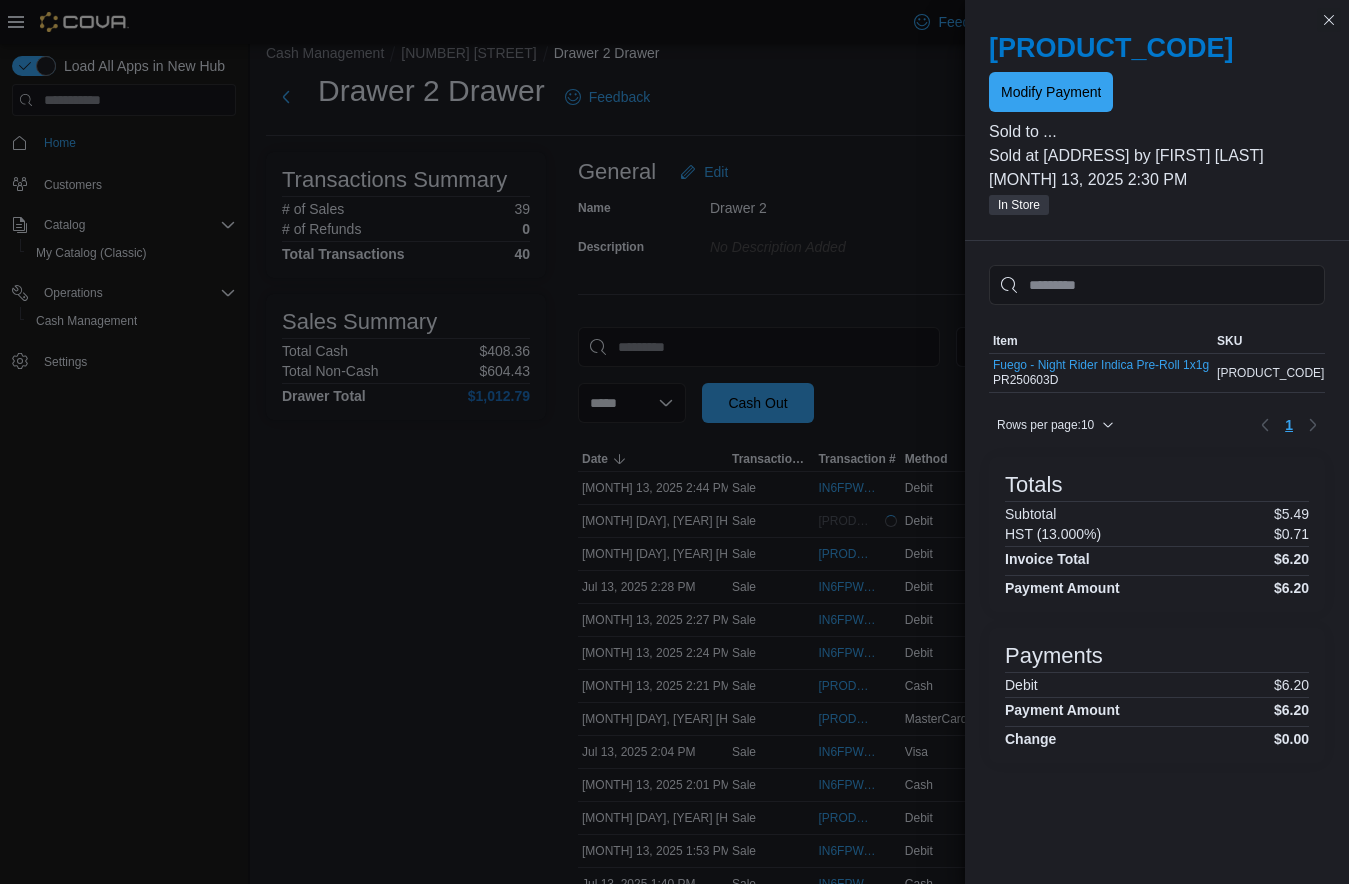 scroll, scrollTop: 0, scrollLeft: 0, axis: both 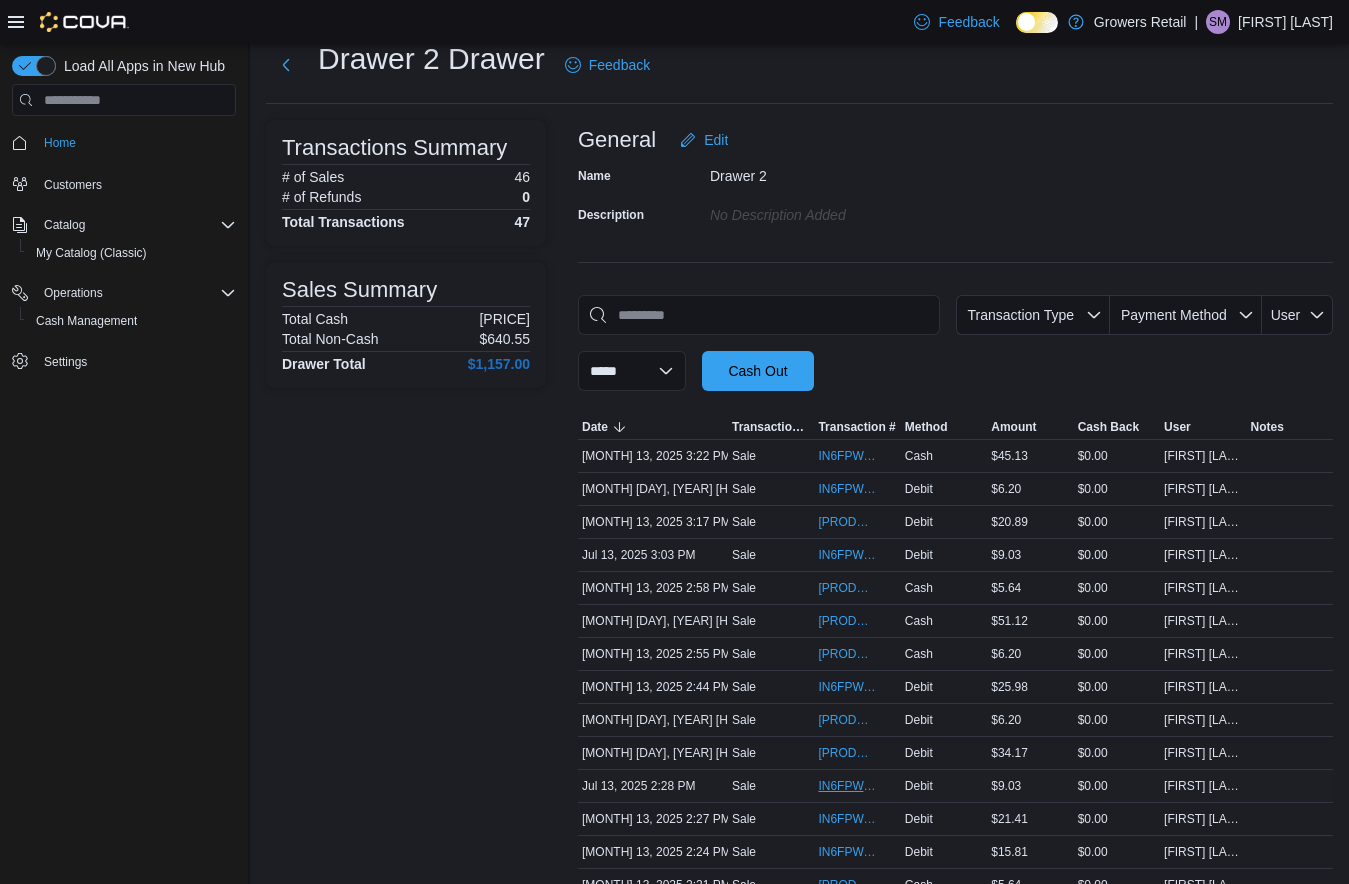 click on "IN6FPW-1962685" at bounding box center (847, 786) 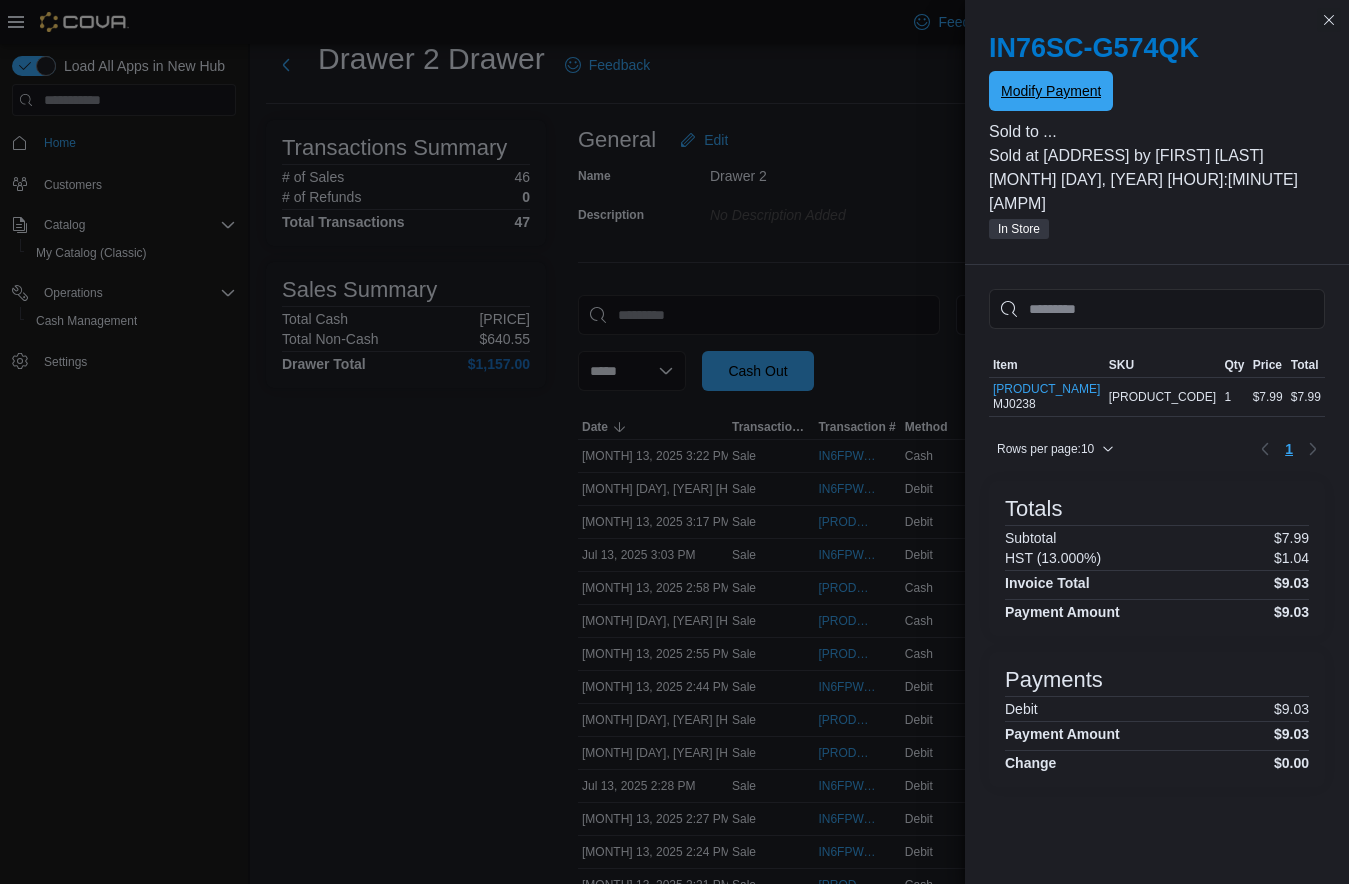 click on "Modify Payment" at bounding box center [1051, 91] 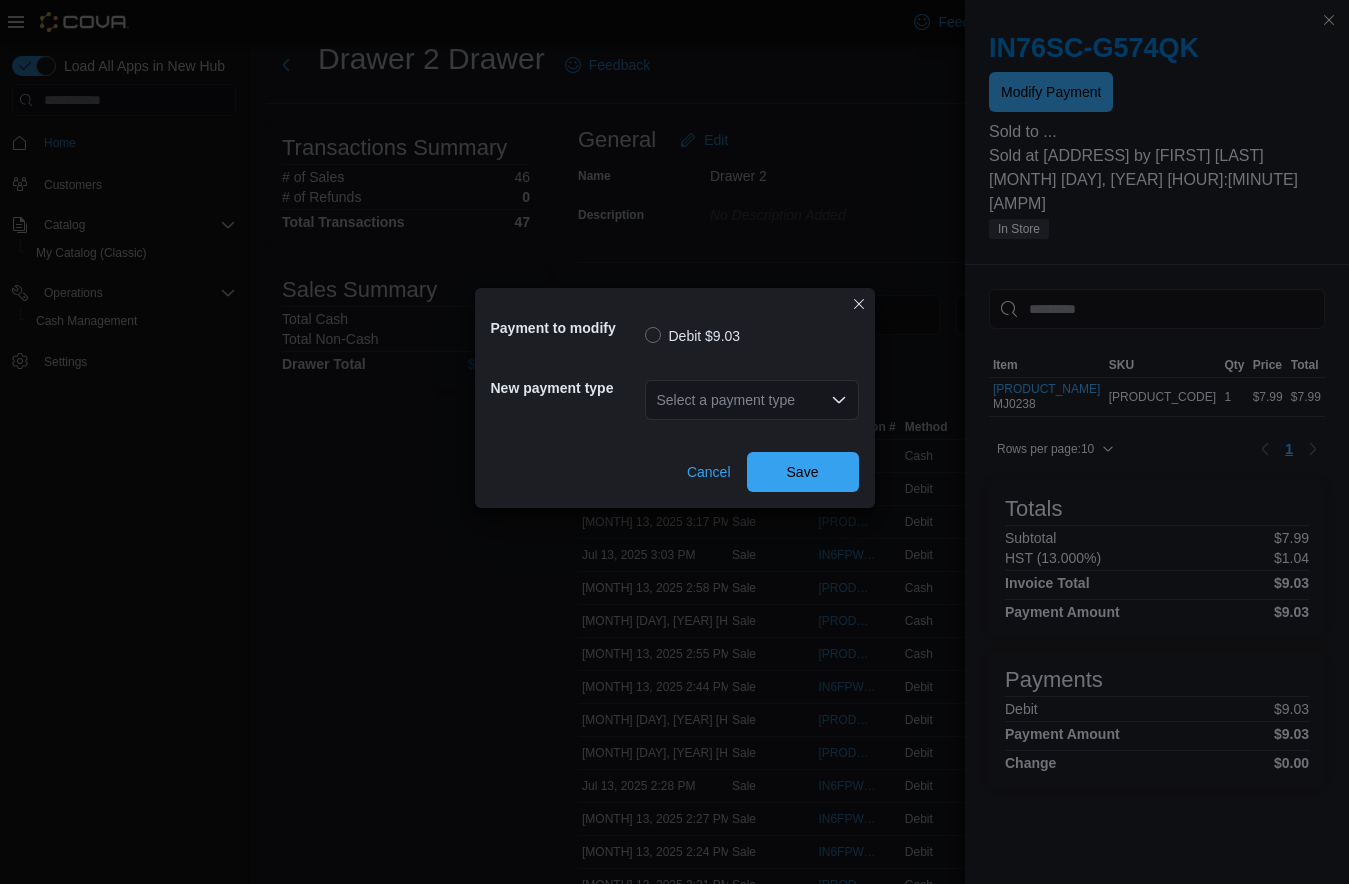 click 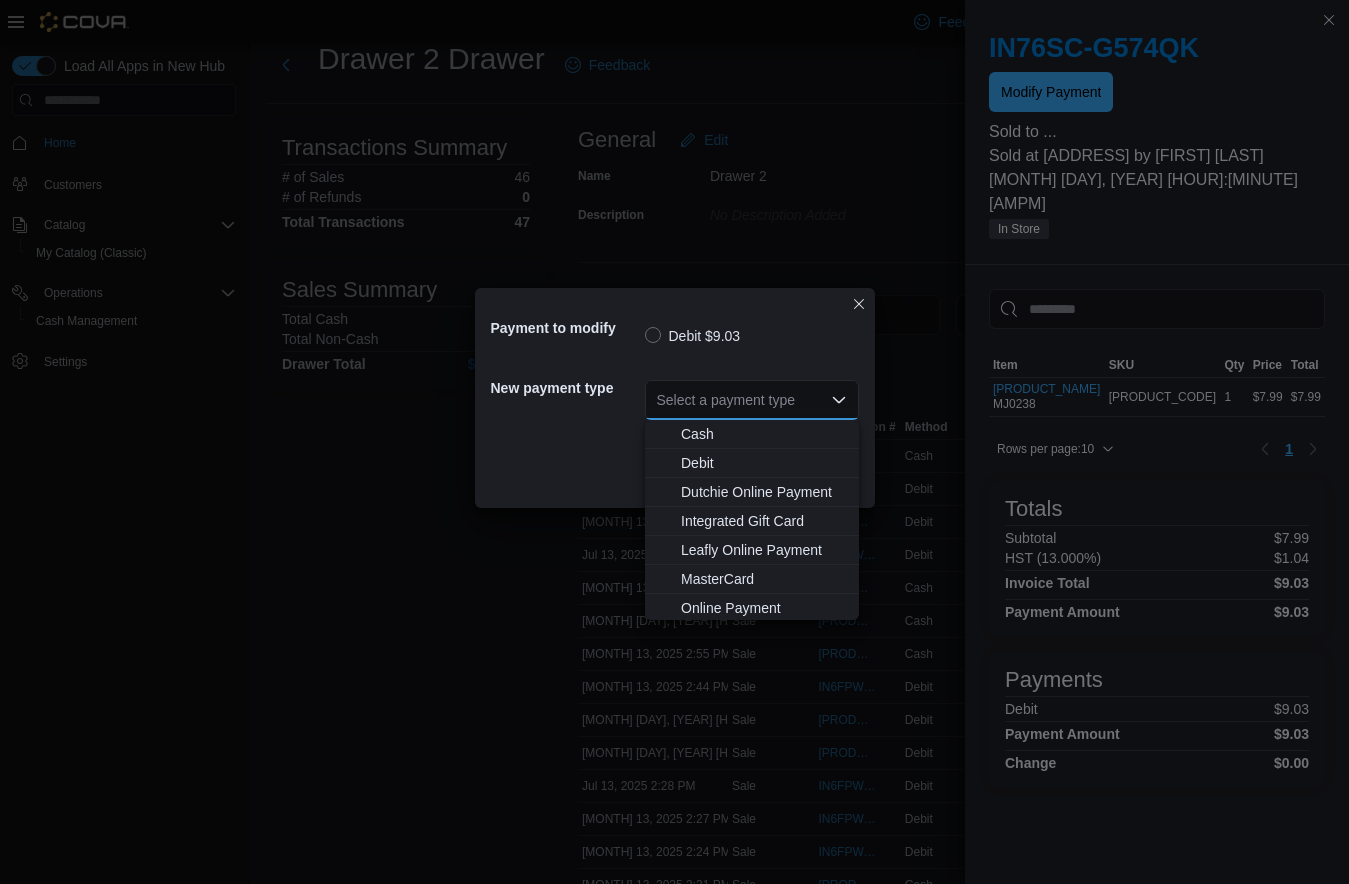 scroll, scrollTop: 27, scrollLeft: 0, axis: vertical 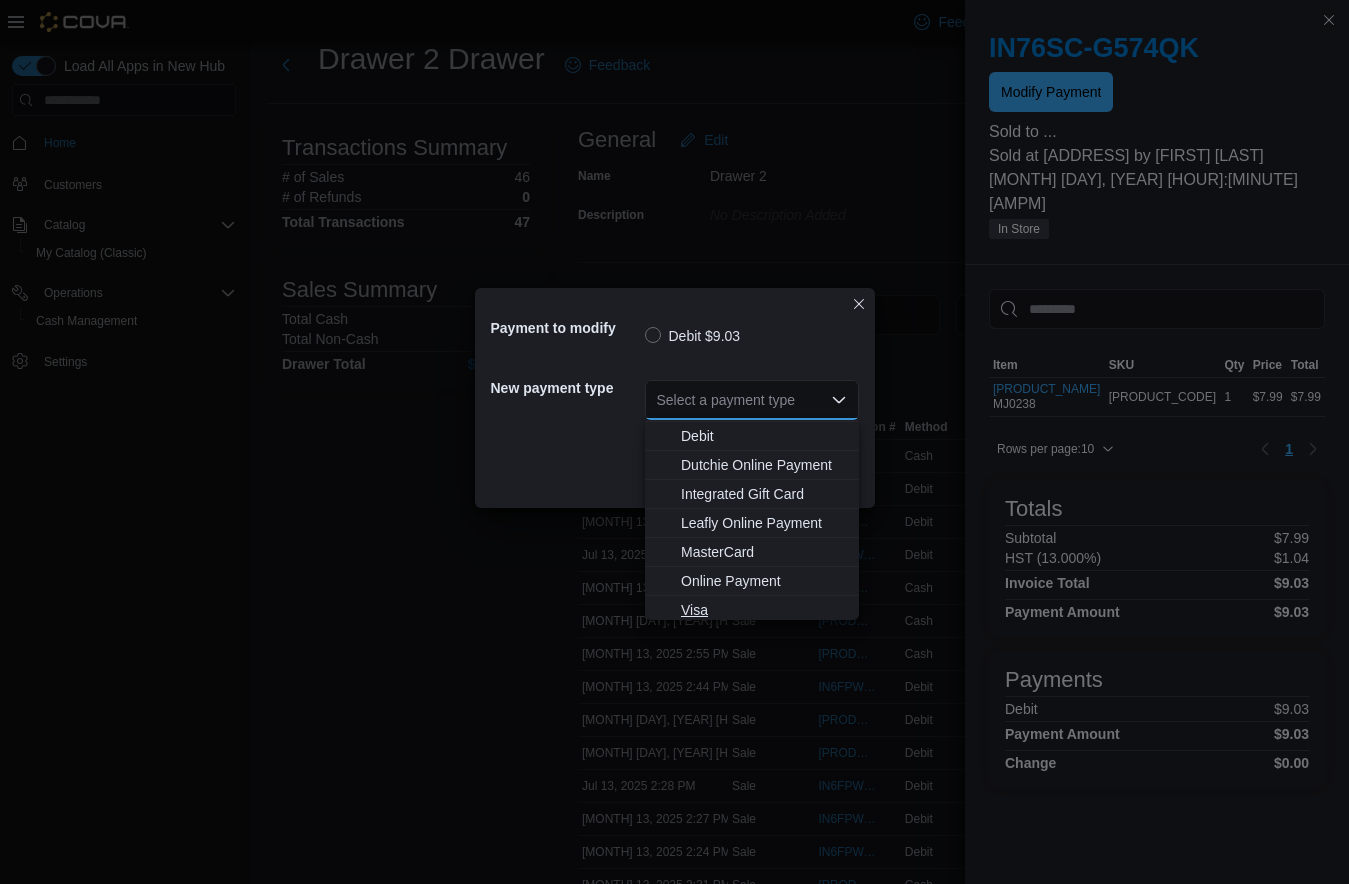 click on "Visa" at bounding box center [764, 610] 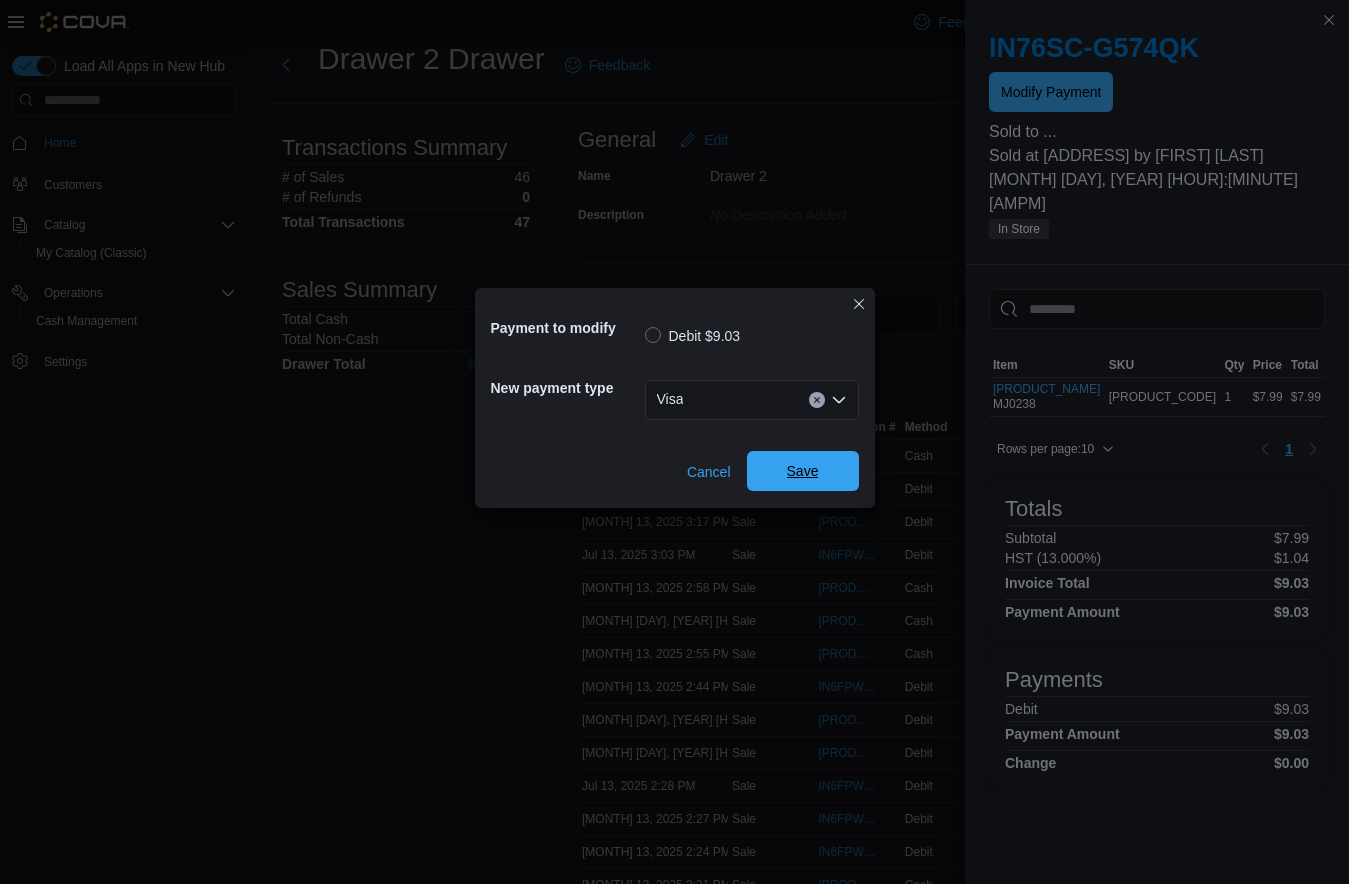 click on "Save" at bounding box center [803, 471] 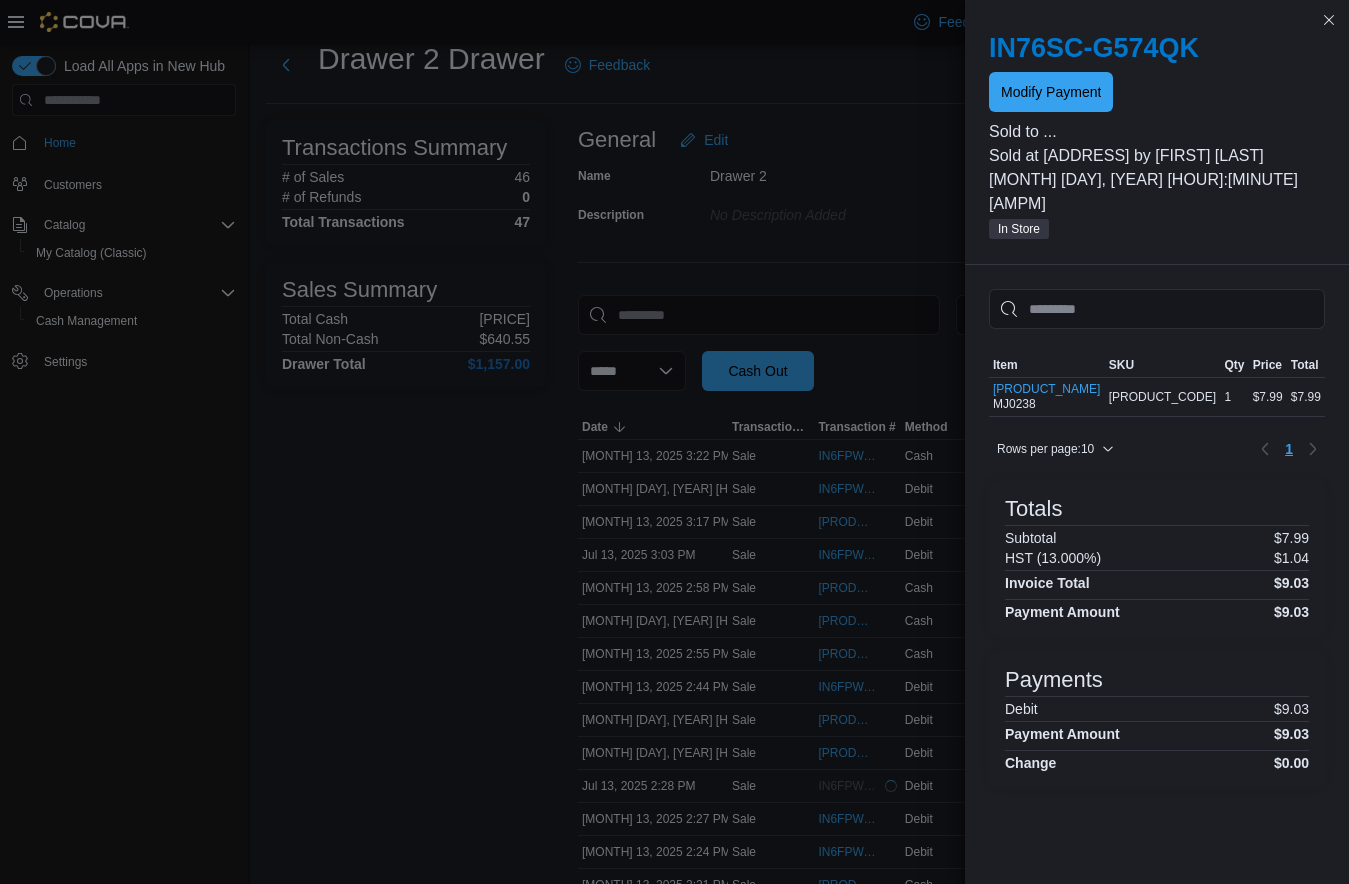 scroll, scrollTop: 0, scrollLeft: 0, axis: both 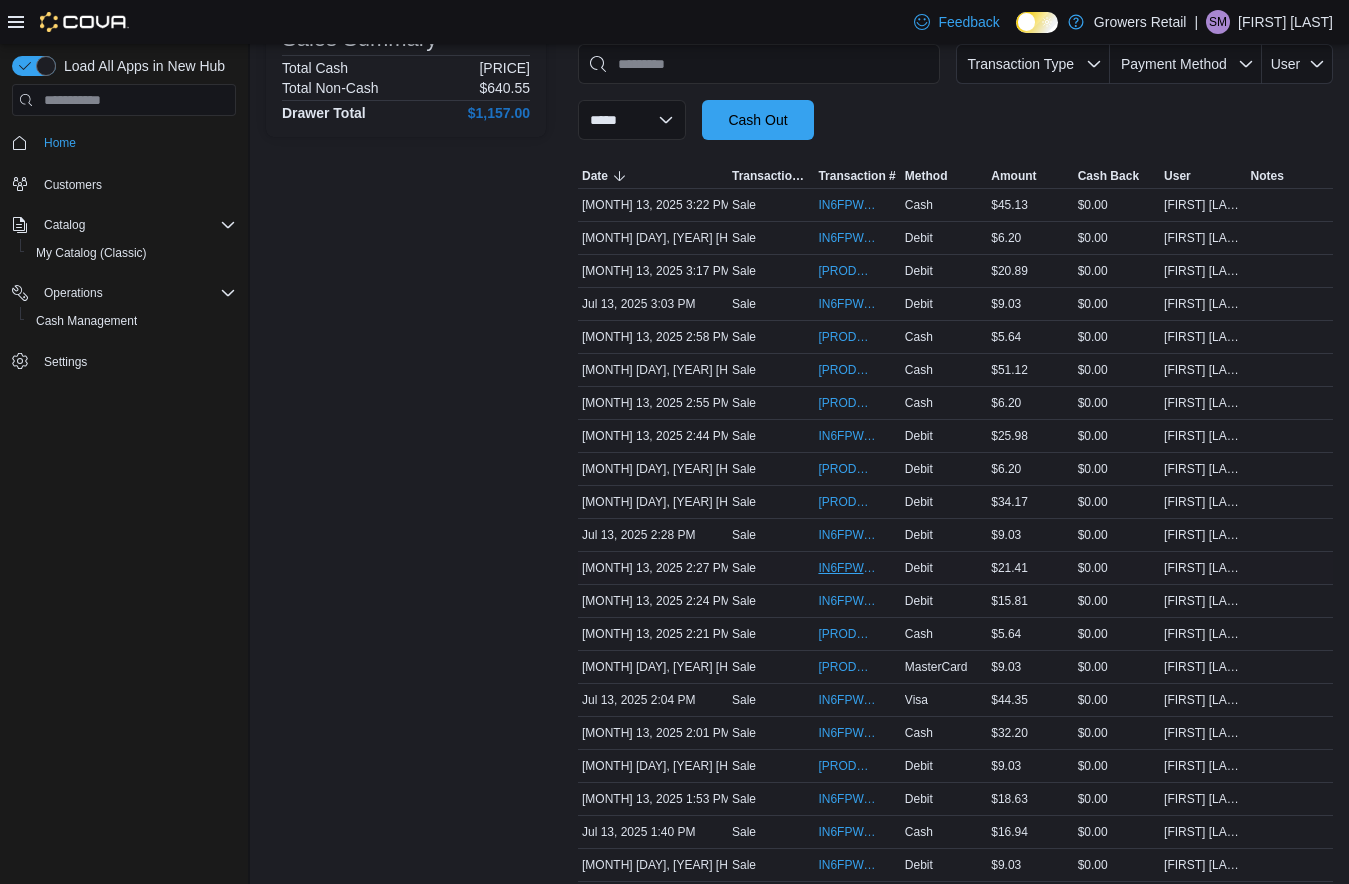 click on "IN6FPW-1962683" at bounding box center [847, 568] 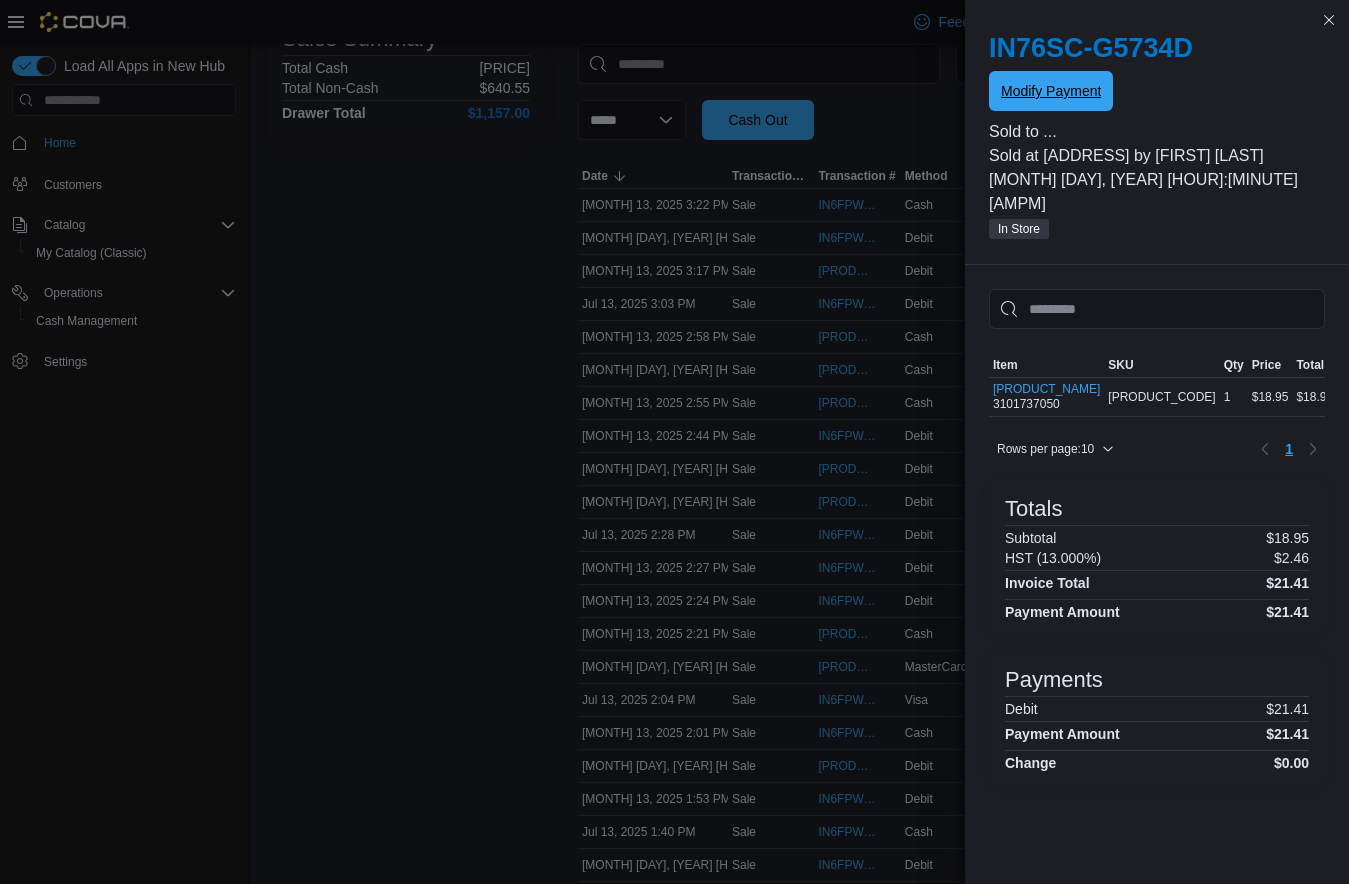 click on "Modify Payment" at bounding box center [1051, 91] 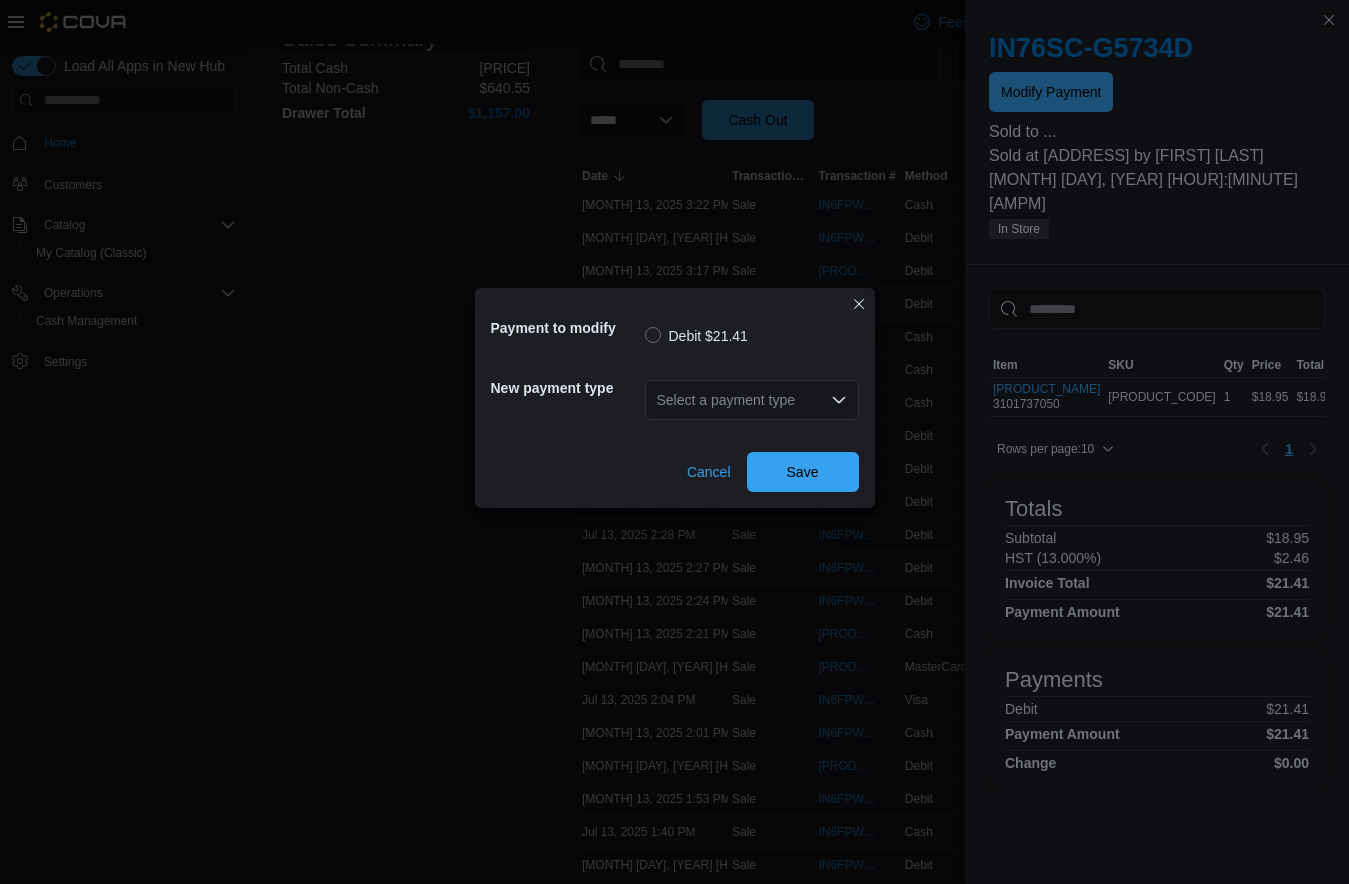 click on "Select a payment type" at bounding box center [752, 400] 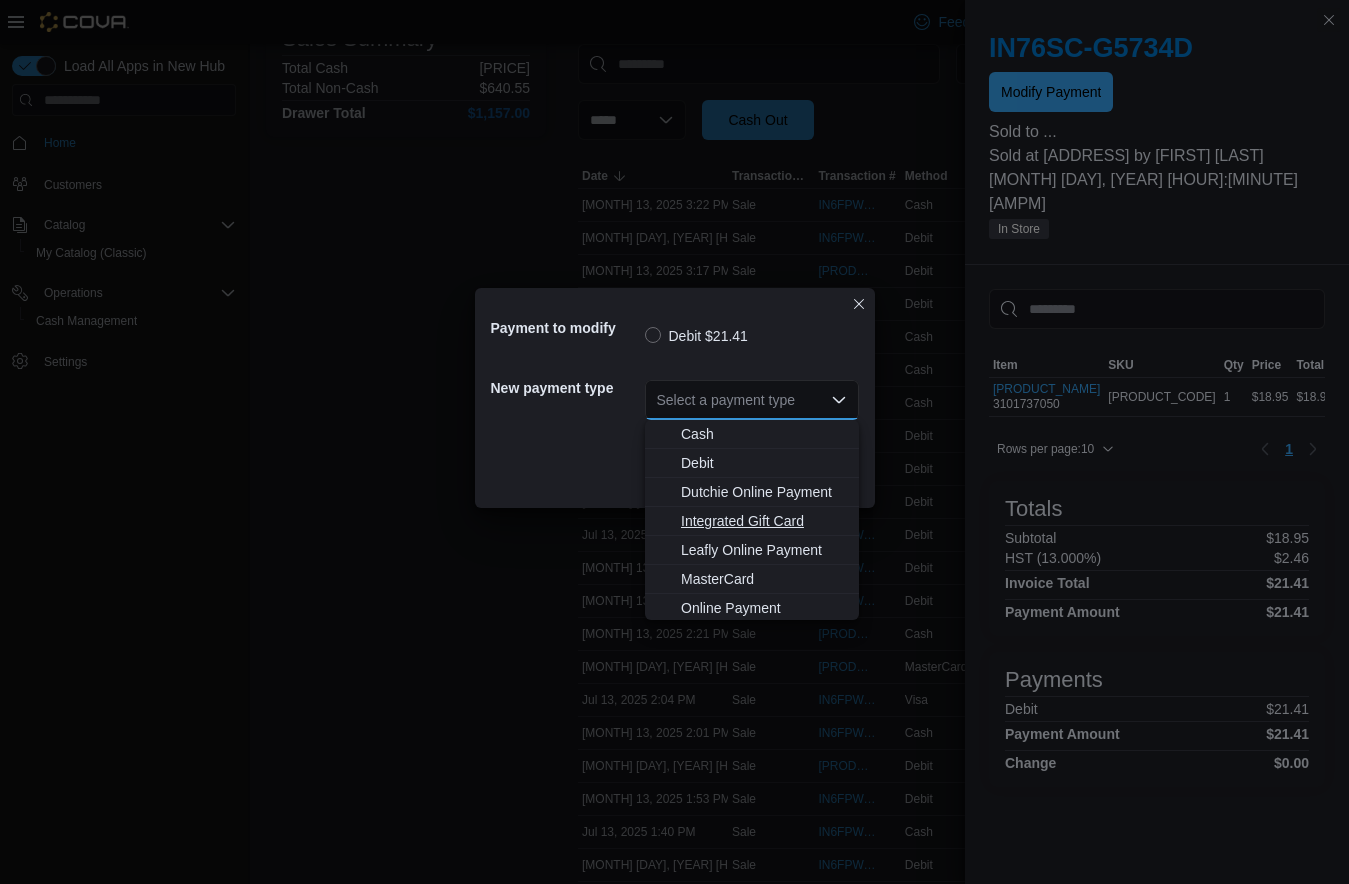 scroll, scrollTop: 32, scrollLeft: 0, axis: vertical 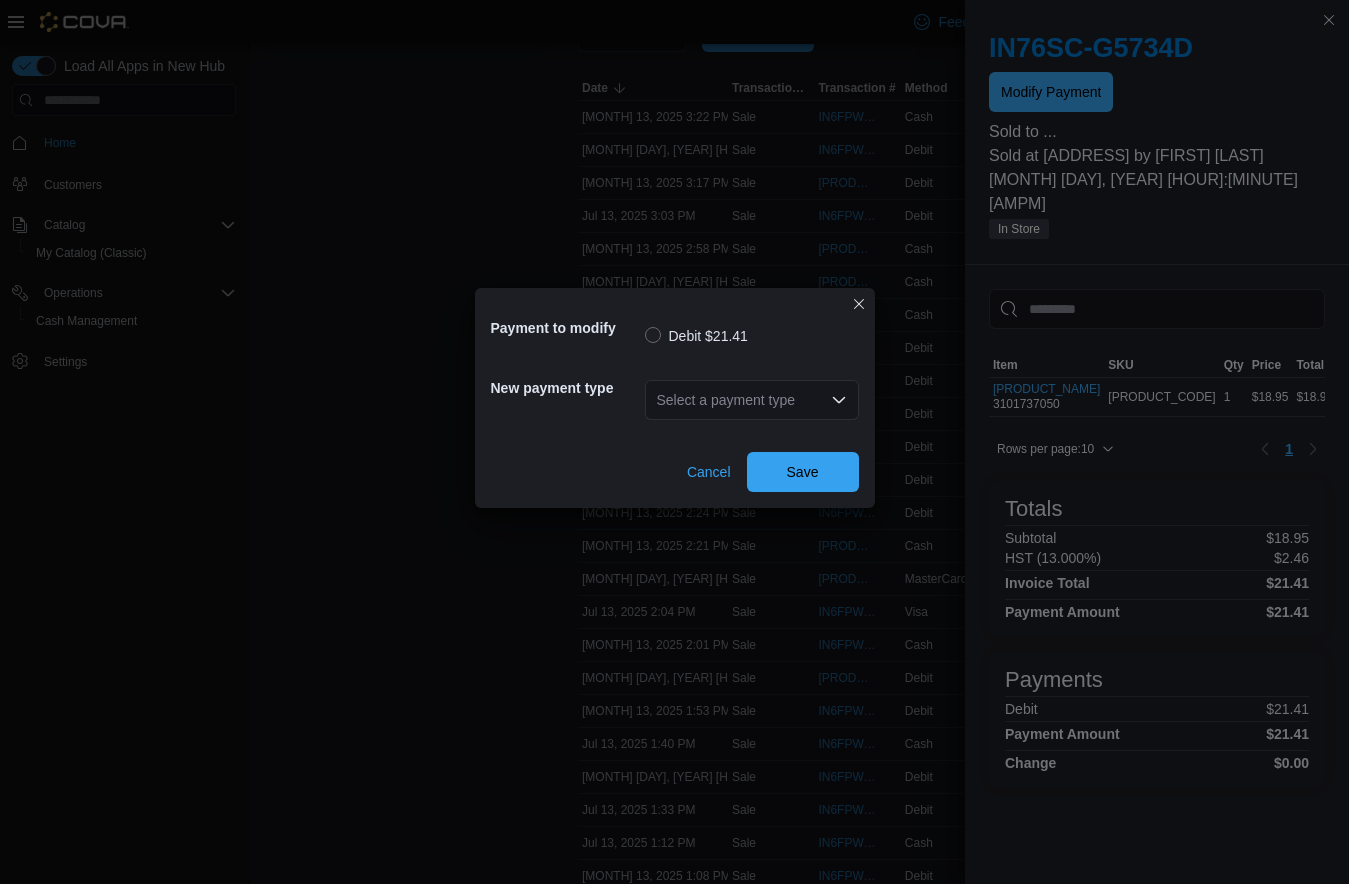 click on "Select a payment type Combo box. Selected. Combo box input. Select a payment type. Type some text or, to display a list of choices, press Down Arrow. To exit the list of choices, press Escape." at bounding box center (752, 400) 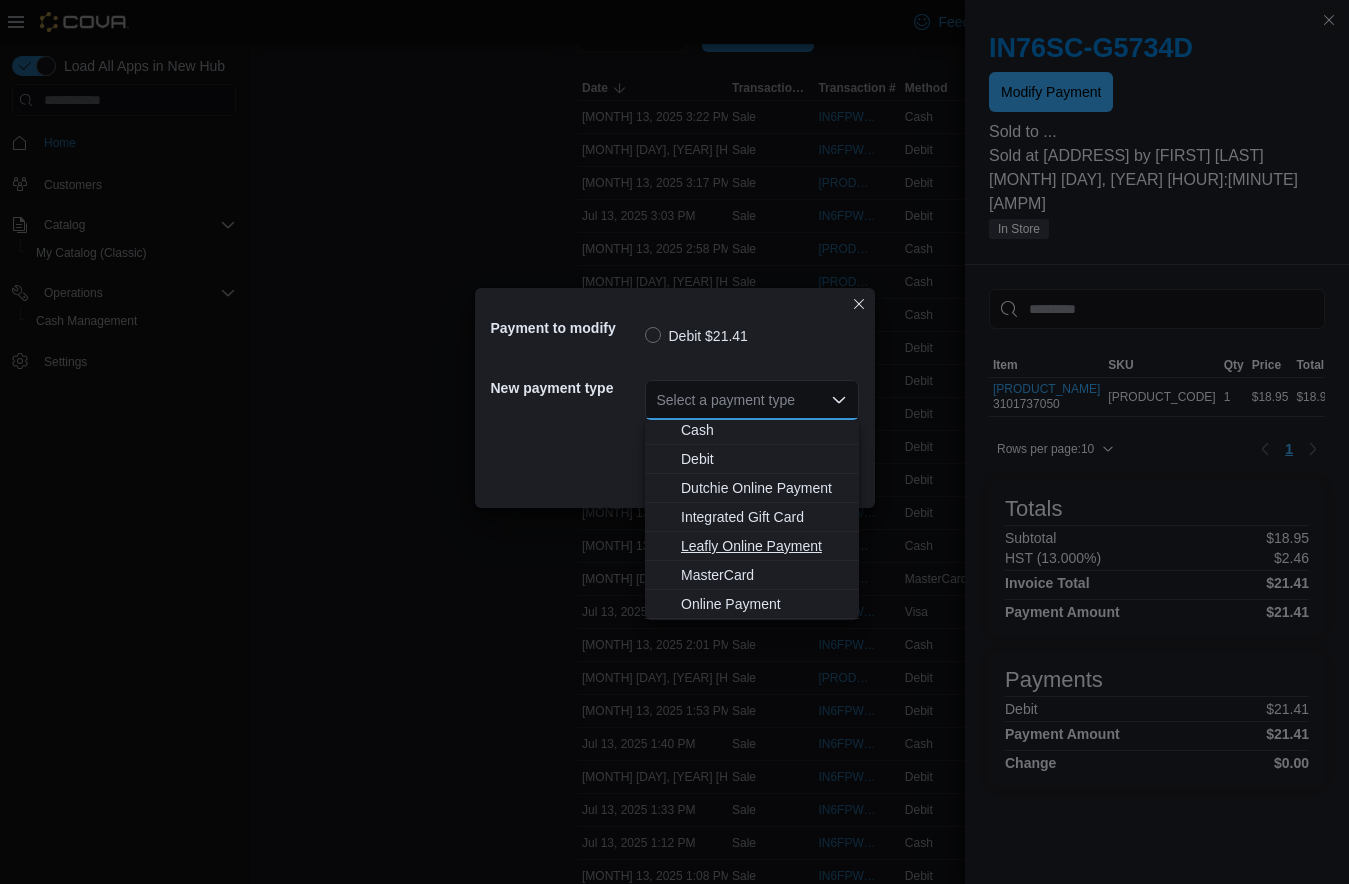 scroll, scrollTop: 32, scrollLeft: 0, axis: vertical 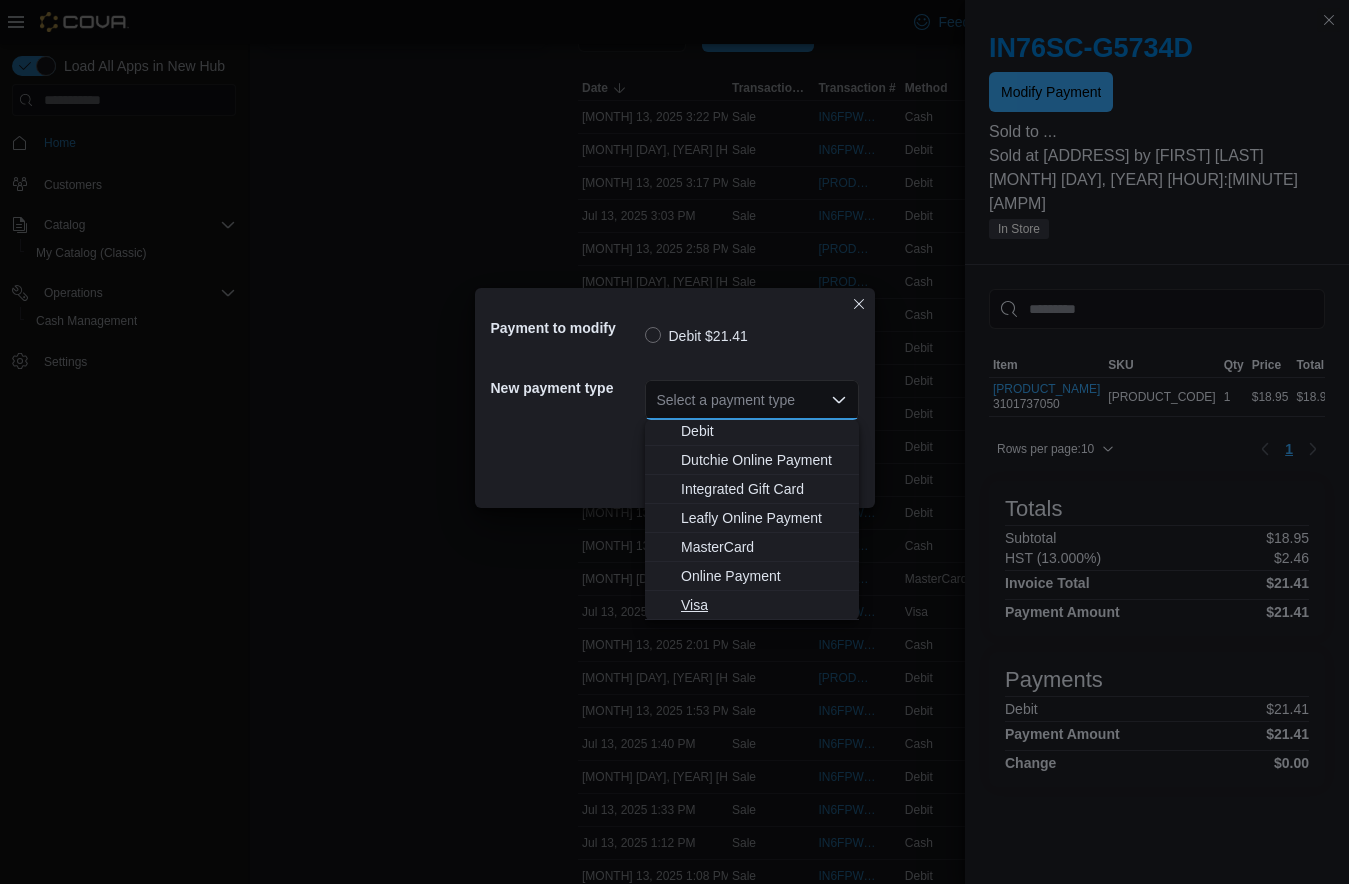 click on "Visa" at bounding box center [764, 605] 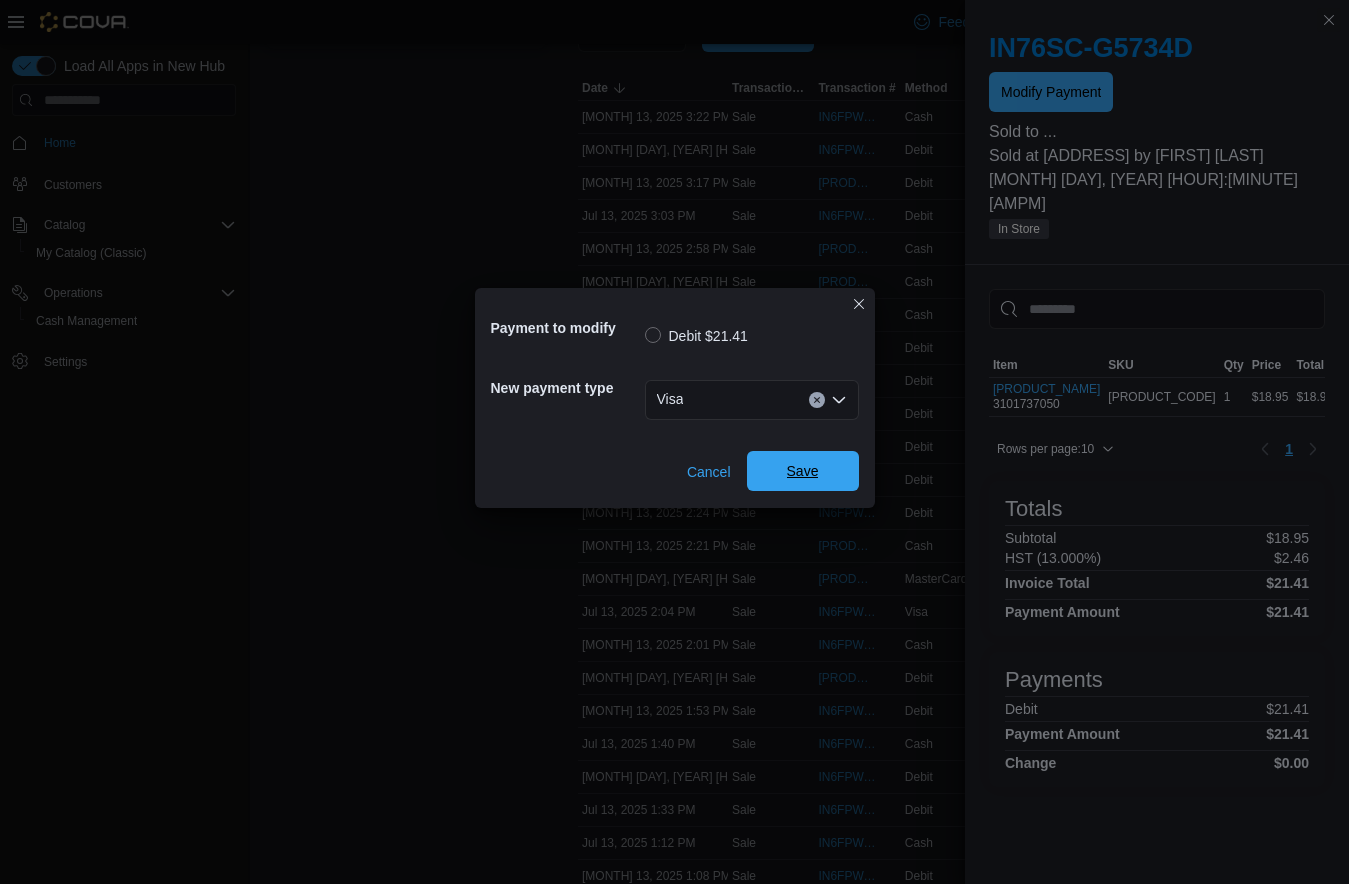 click on "Save" at bounding box center [803, 471] 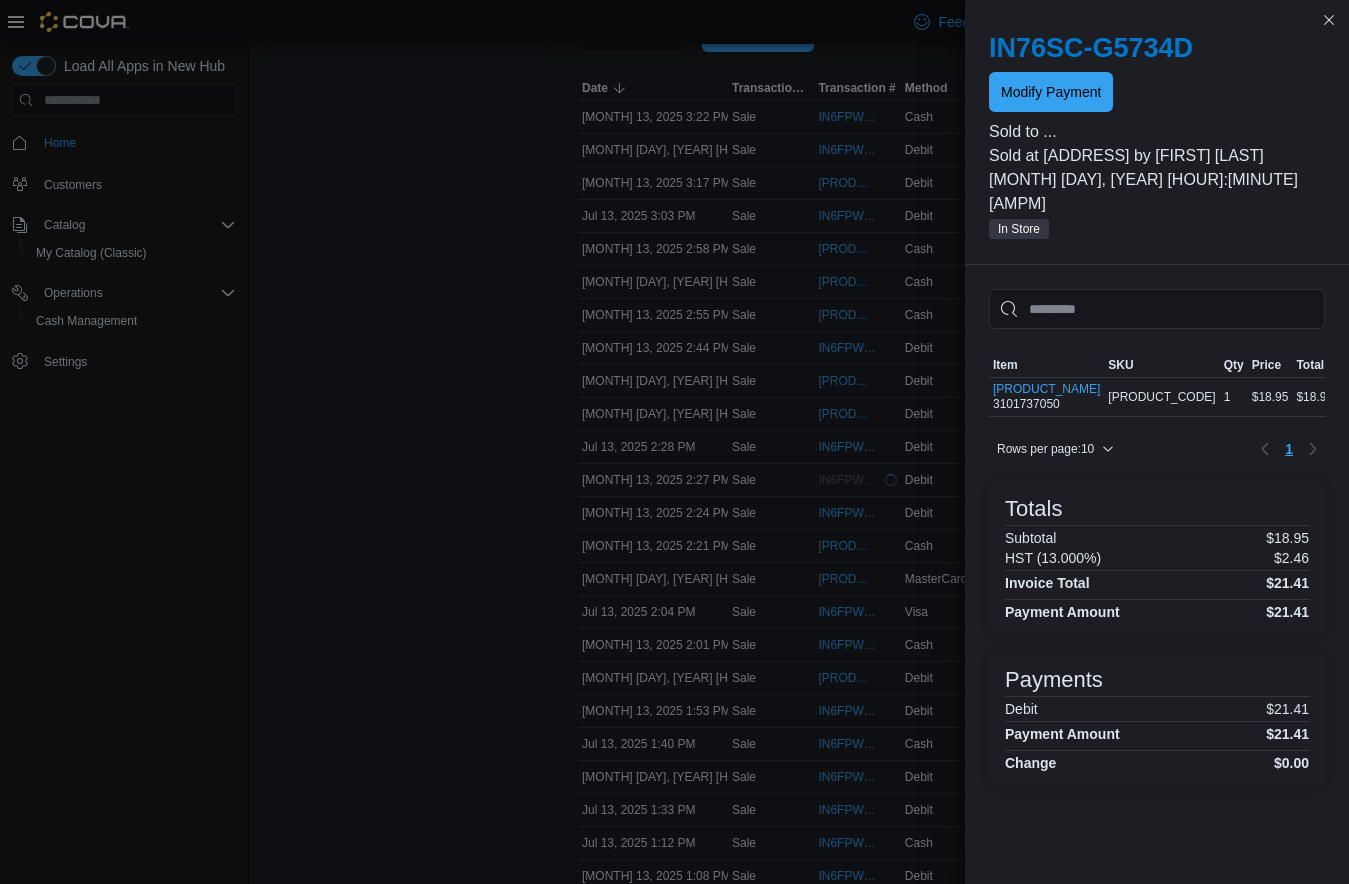 scroll, scrollTop: 0, scrollLeft: 0, axis: both 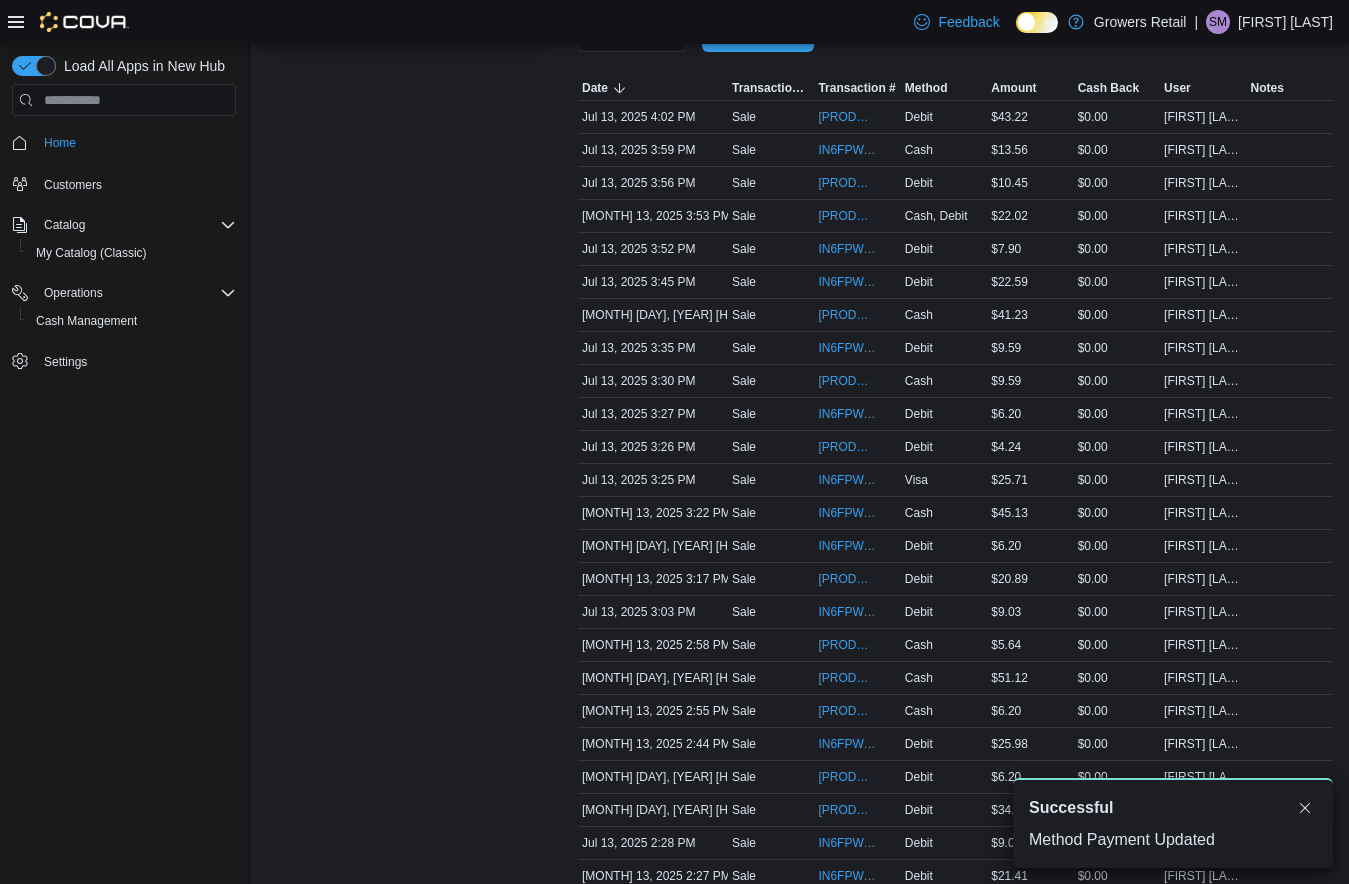 drag, startPoint x: 759, startPoint y: 505, endPoint x: 799, endPoint y: 595, distance: 98.48858 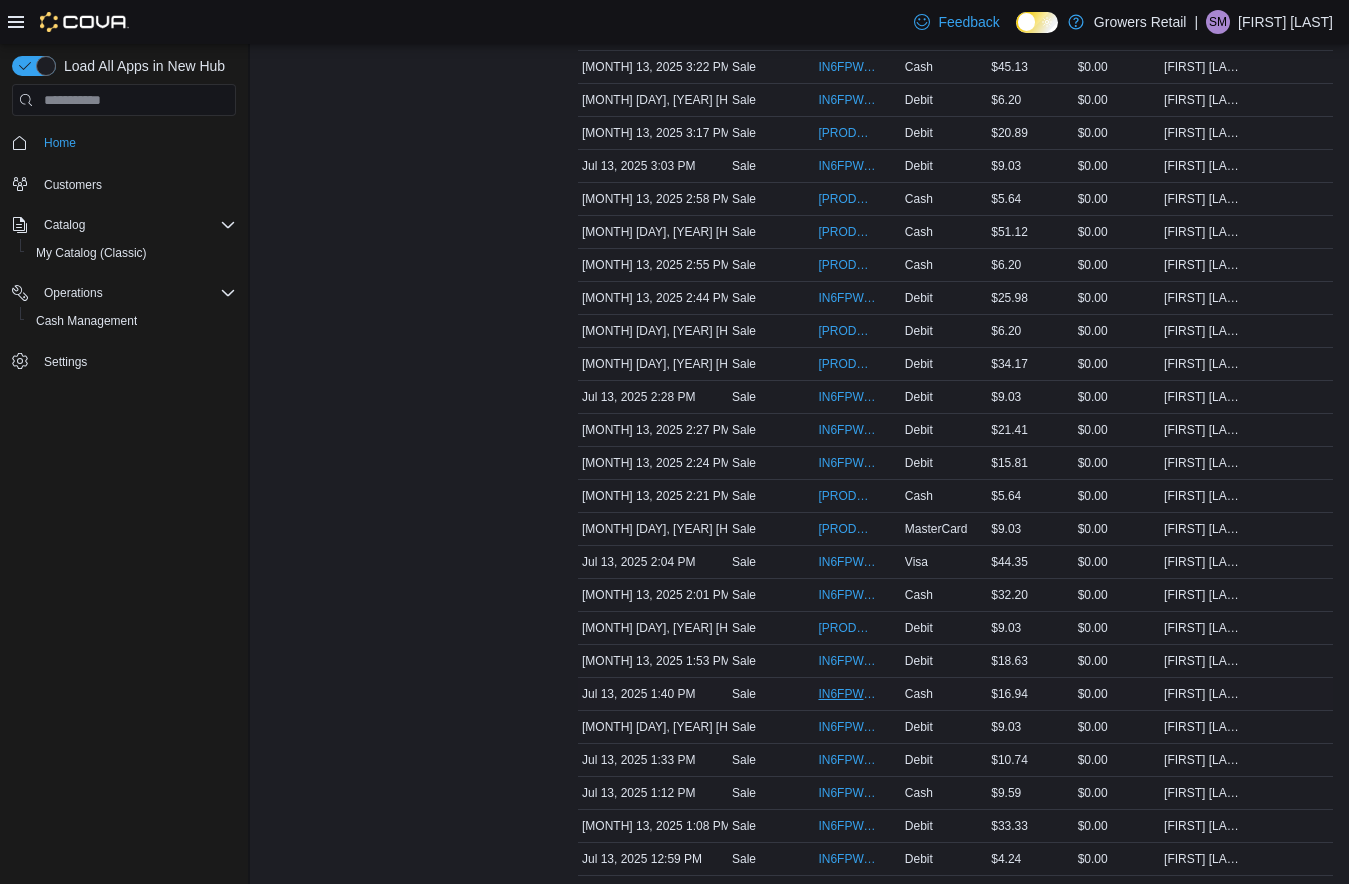 scroll, scrollTop: 846, scrollLeft: 0, axis: vertical 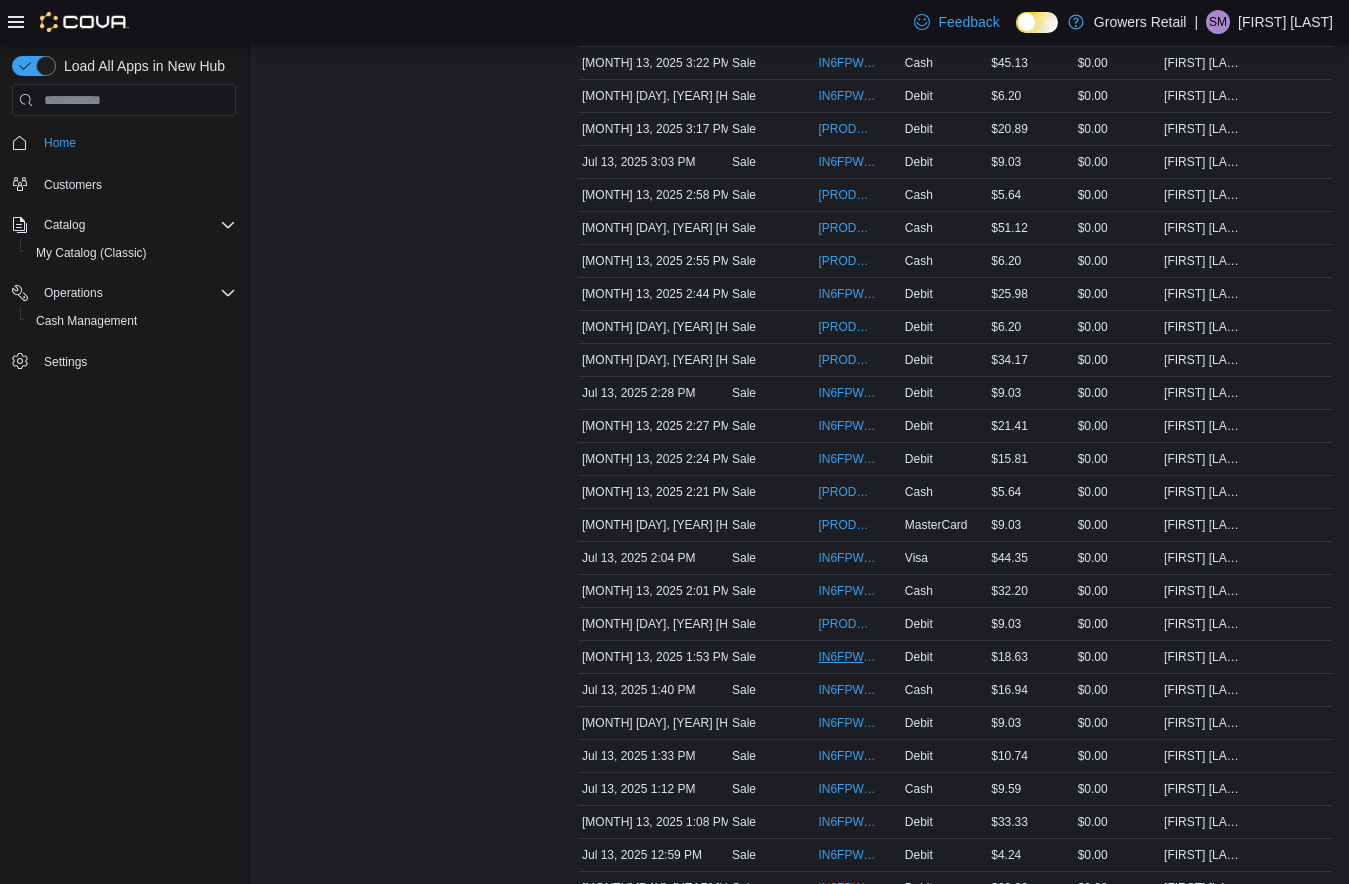 click on "IN6FPW-1962644" at bounding box center (847, 657) 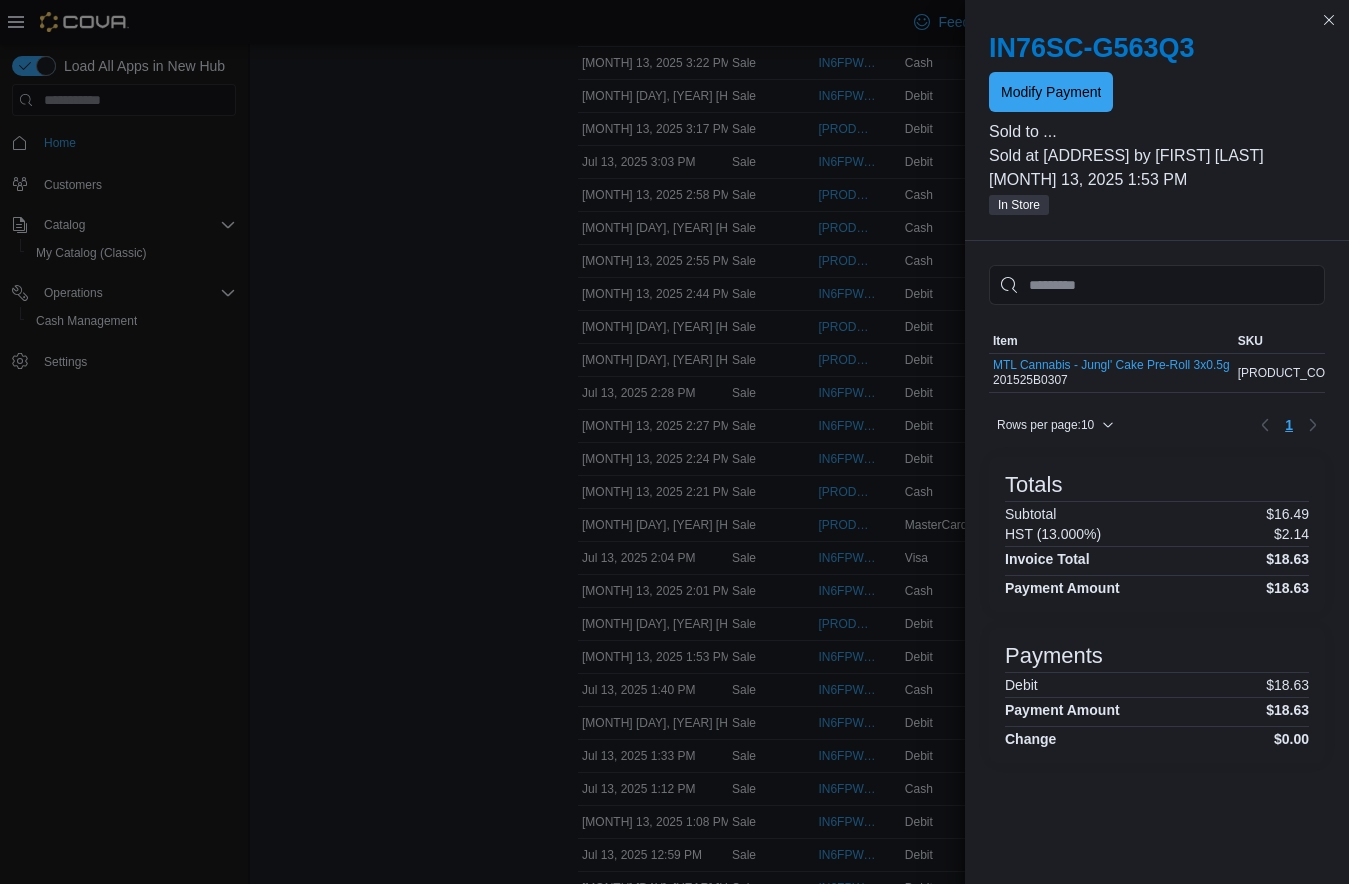 click at bounding box center (1157, 116) 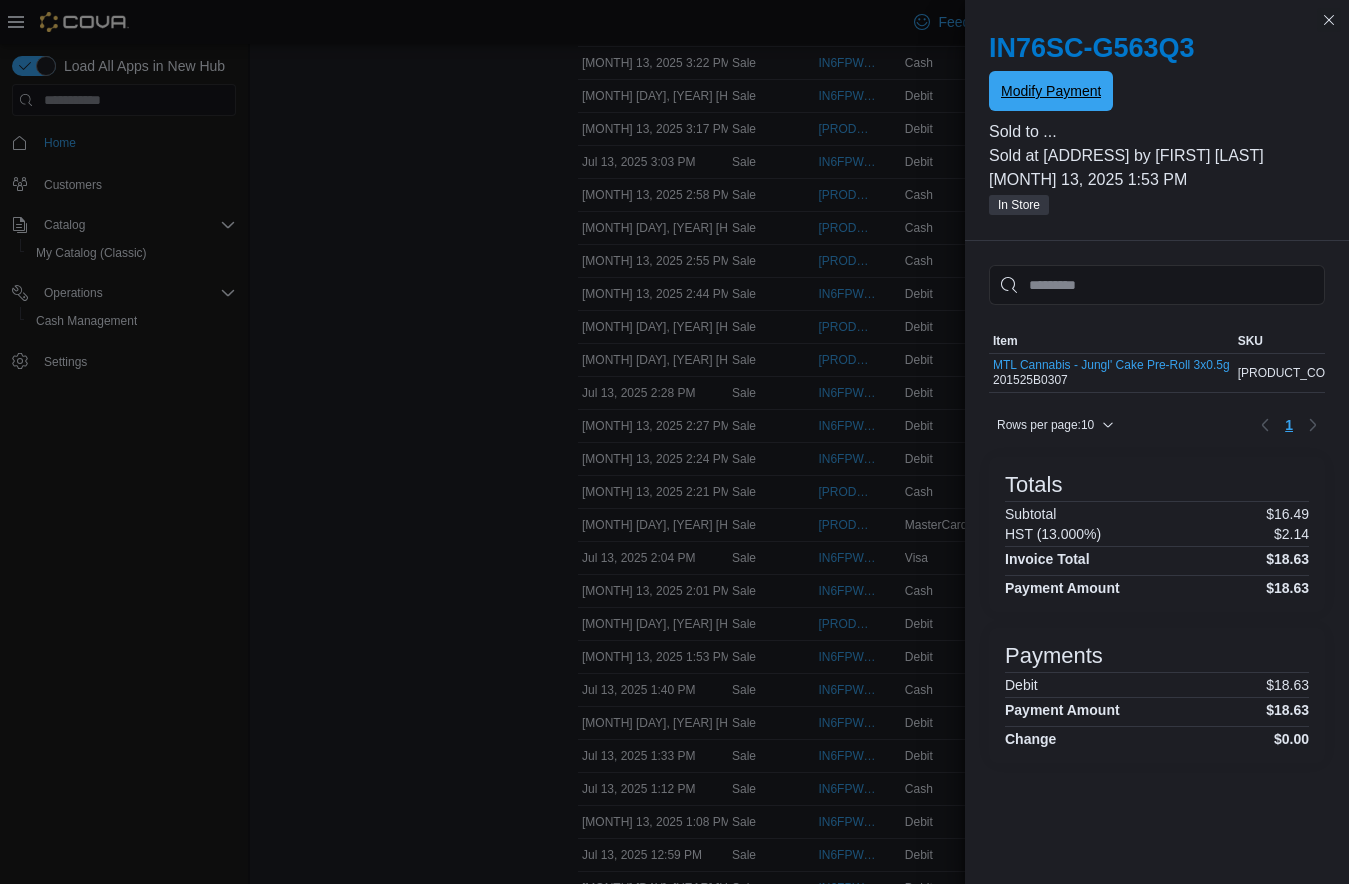 click on "Modify Payment" at bounding box center (1051, 91) 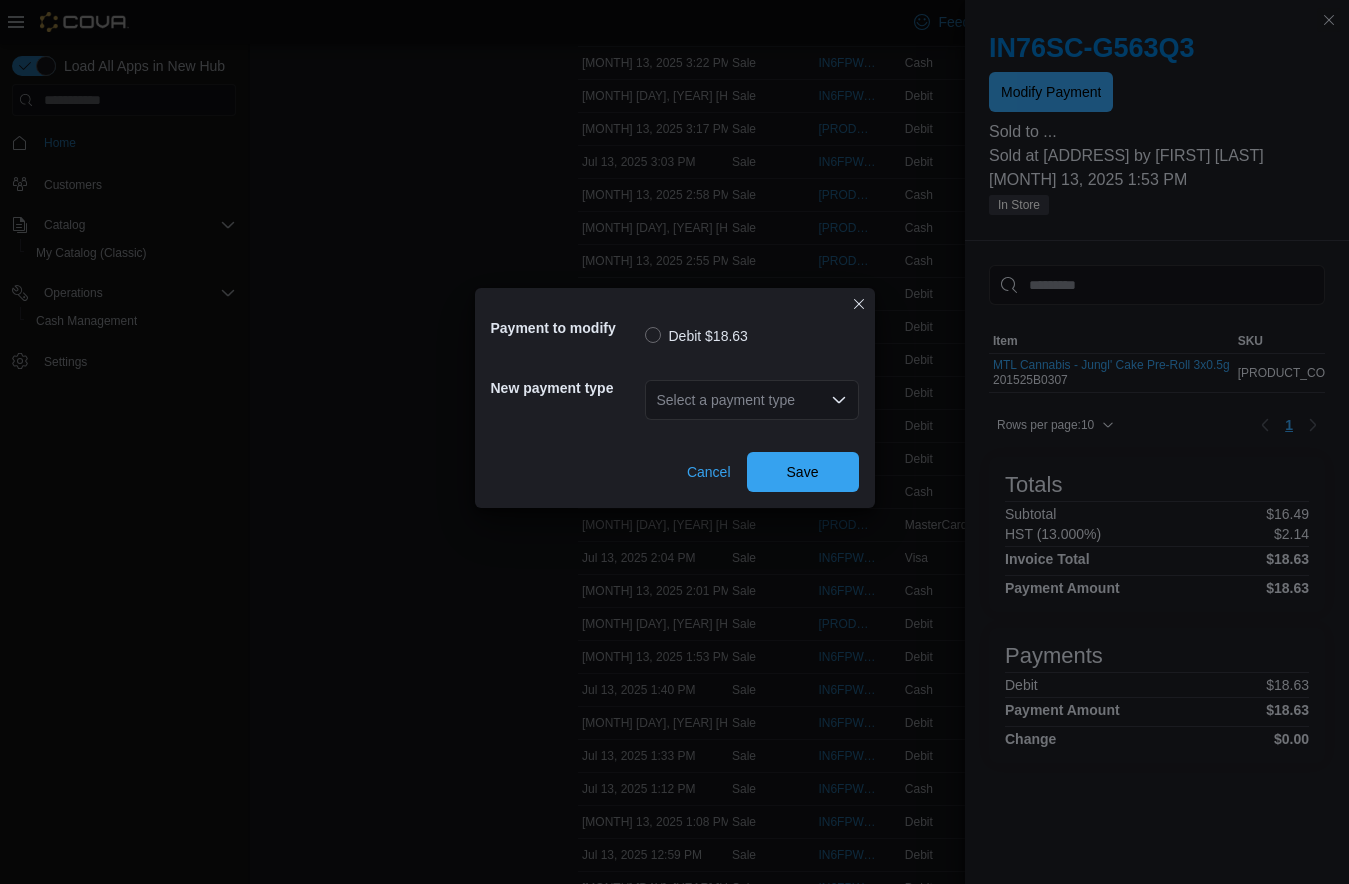 click on "Select a payment type" at bounding box center [752, 400] 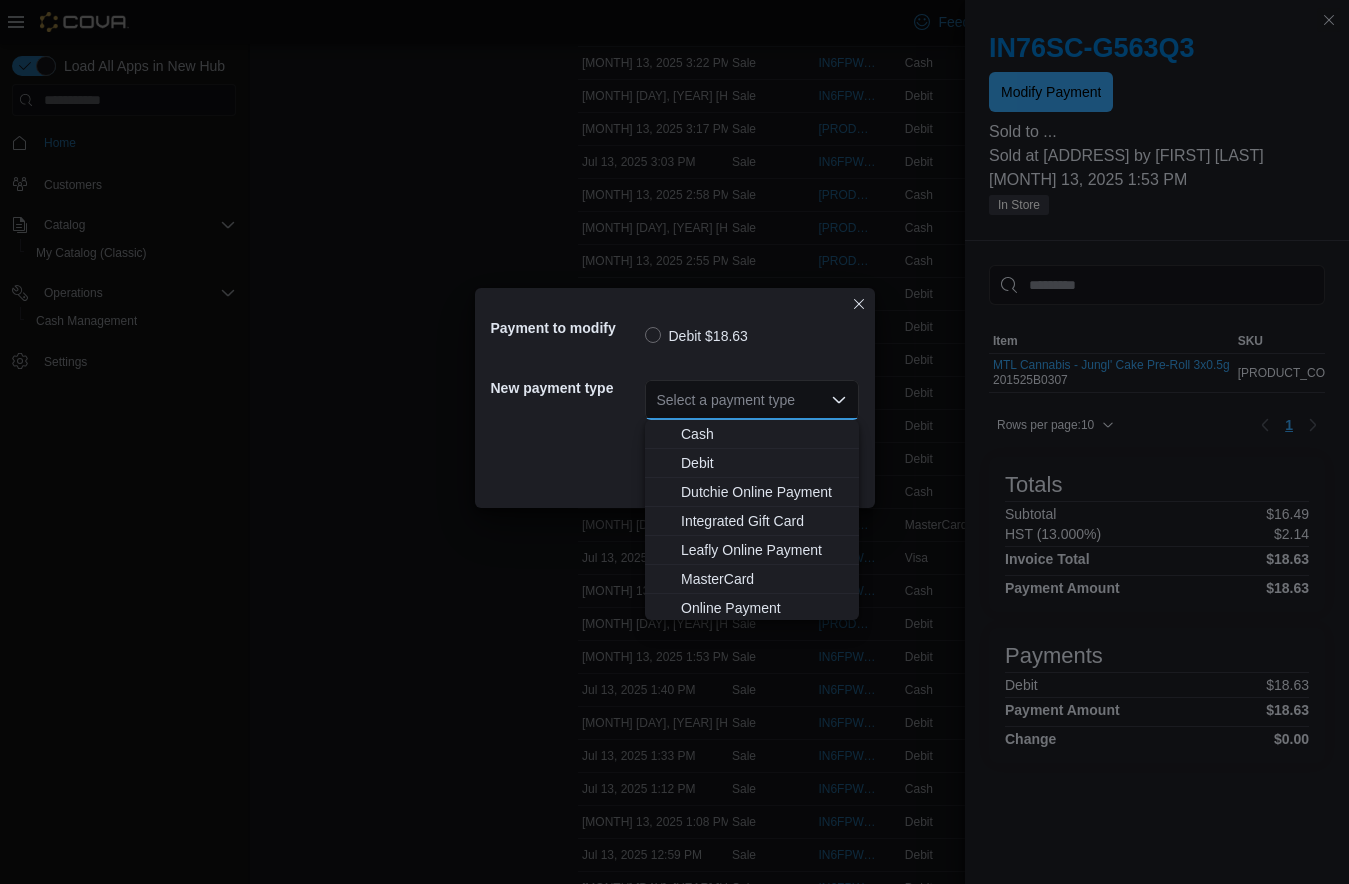 scroll, scrollTop: 0, scrollLeft: 0, axis: both 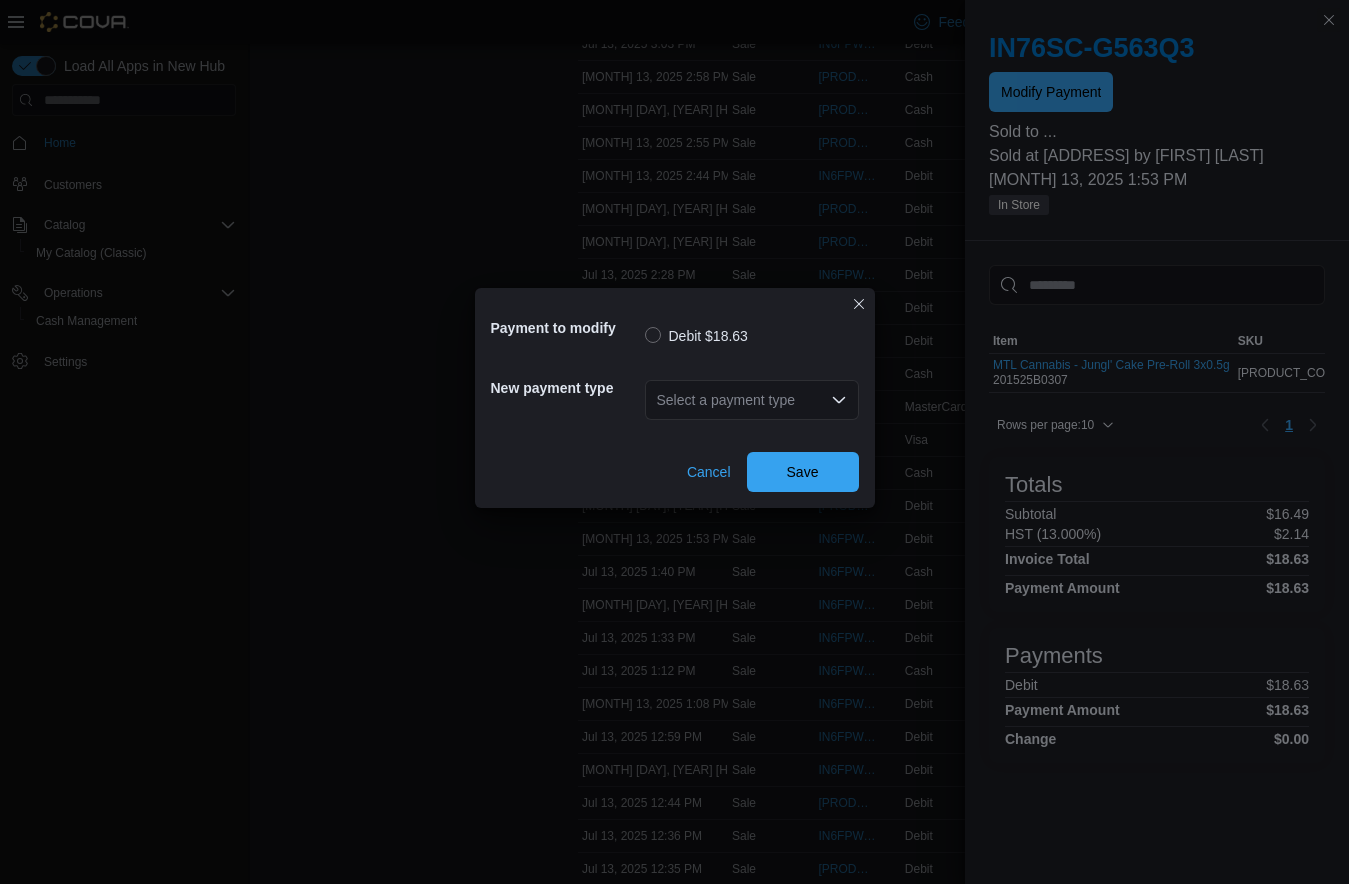 click on "Select a payment type Combo box. Selected. Combo box input. Select a payment type. Type some text or, to display a list of choices, press Down Arrow. To exit the list of choices, press Escape." at bounding box center [752, 400] 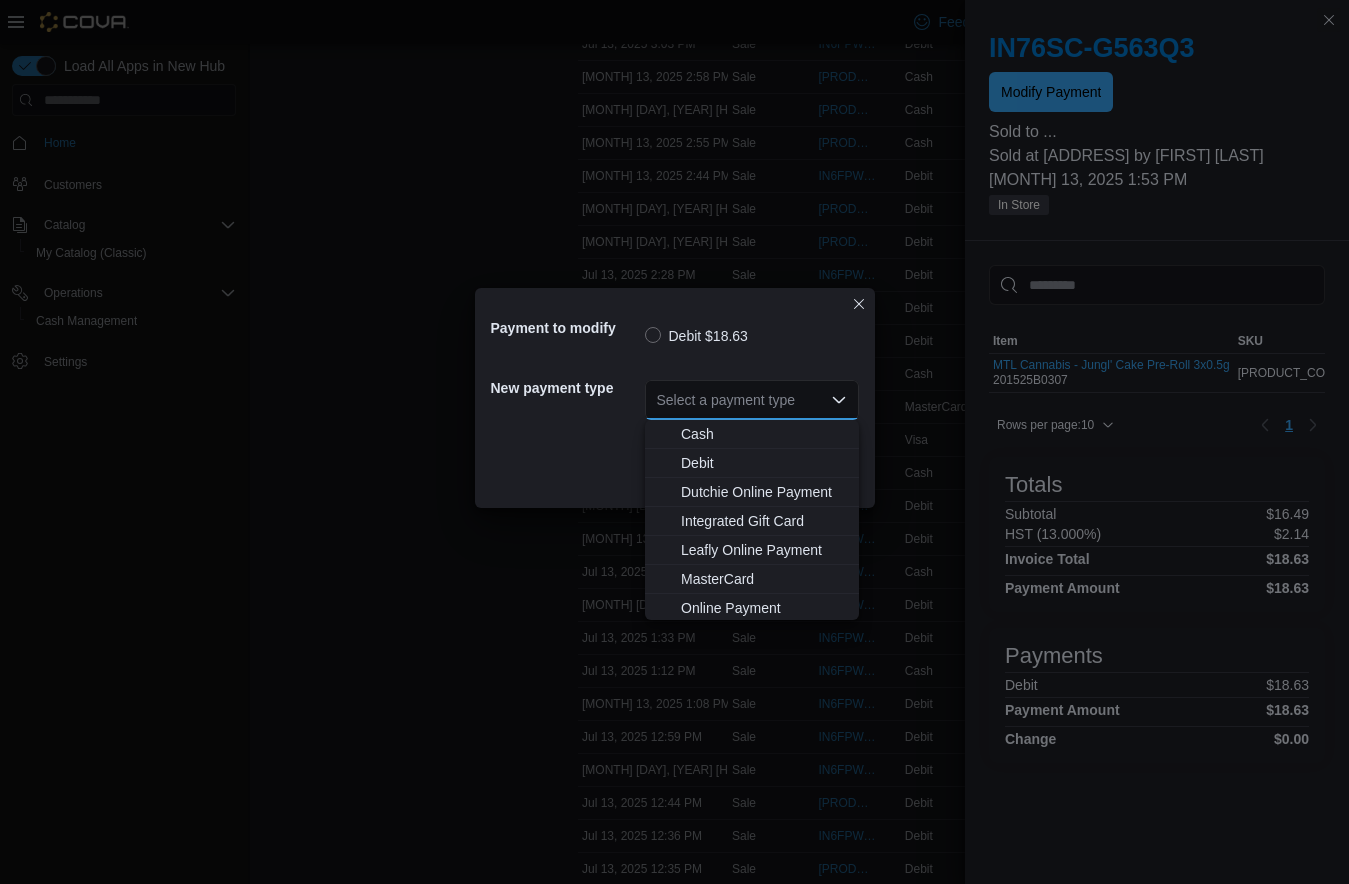 scroll, scrollTop: 29, scrollLeft: 0, axis: vertical 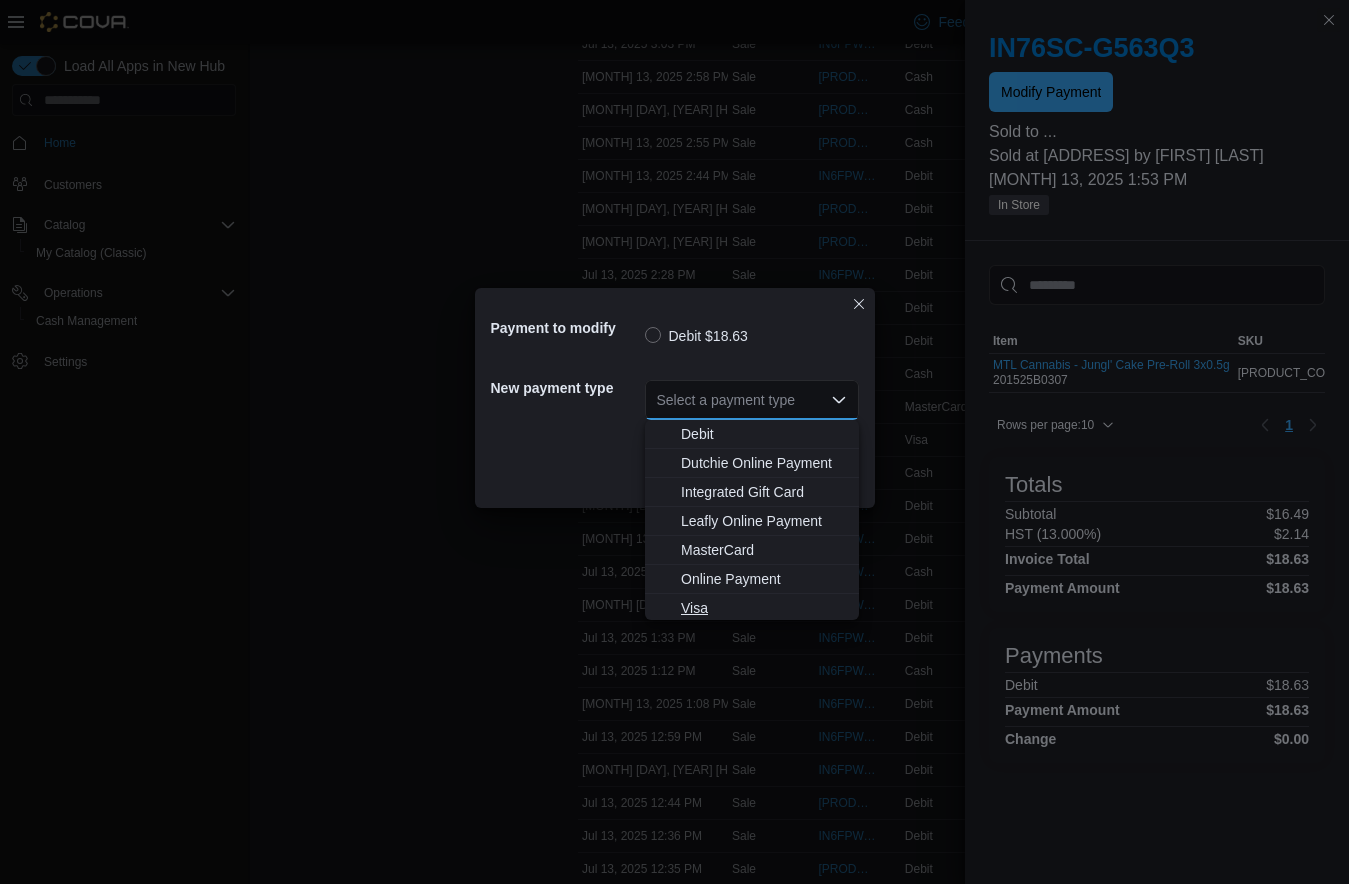 click on "Visa" at bounding box center [764, 608] 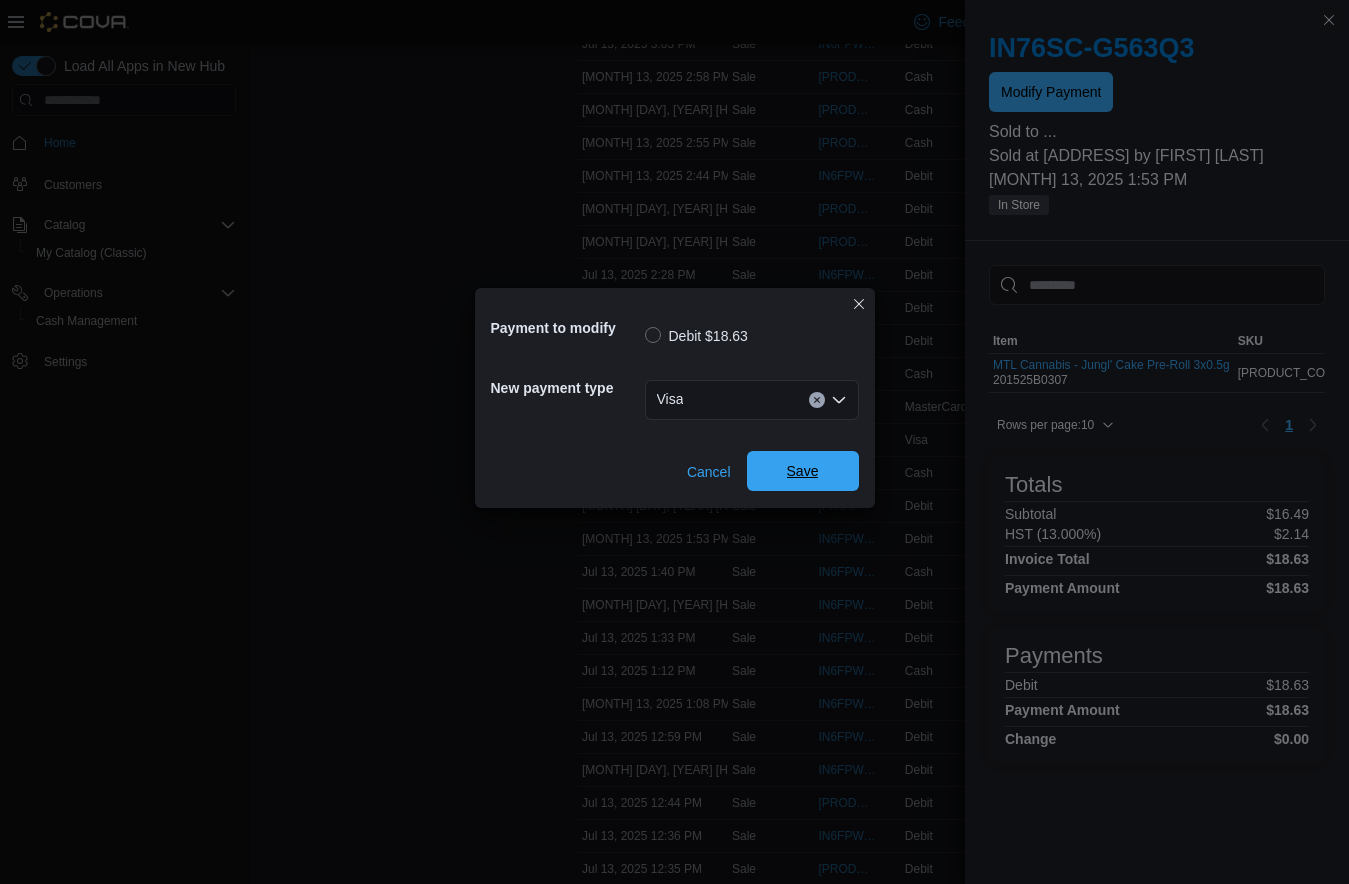 click on "Save" at bounding box center [803, 471] 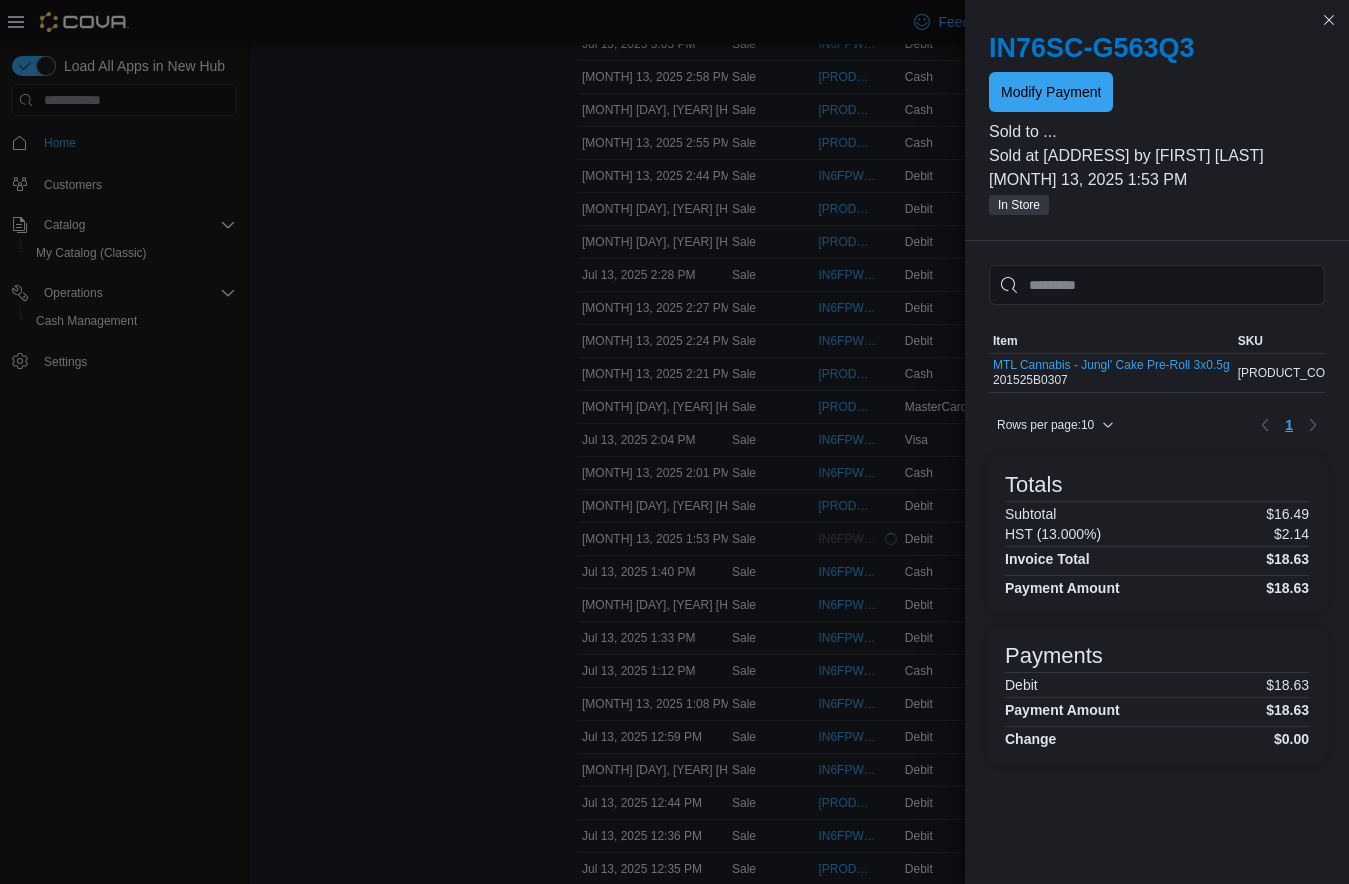 scroll, scrollTop: 0, scrollLeft: 0, axis: both 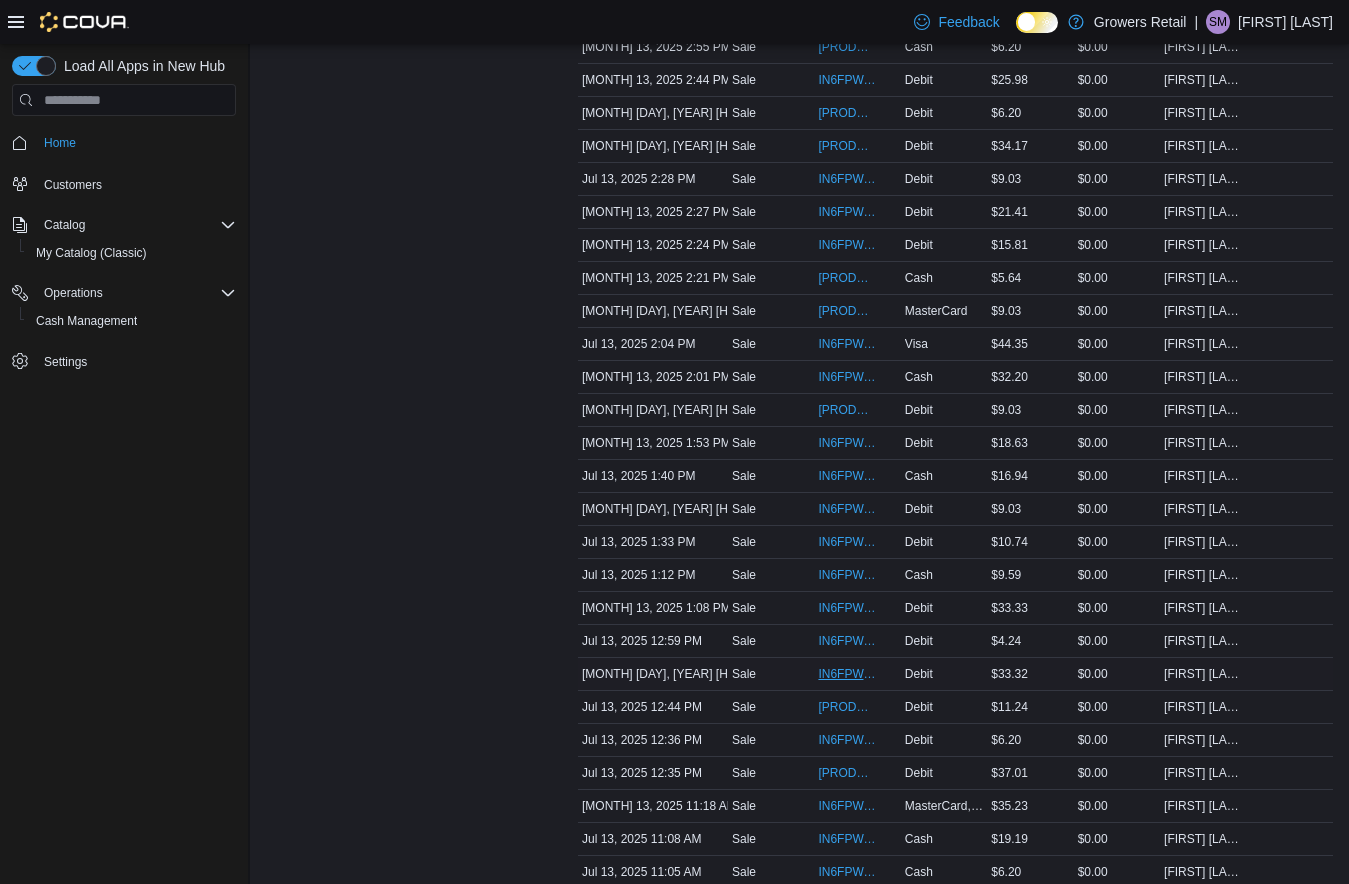 click on "IN6FPW-1962581" at bounding box center (847, 674) 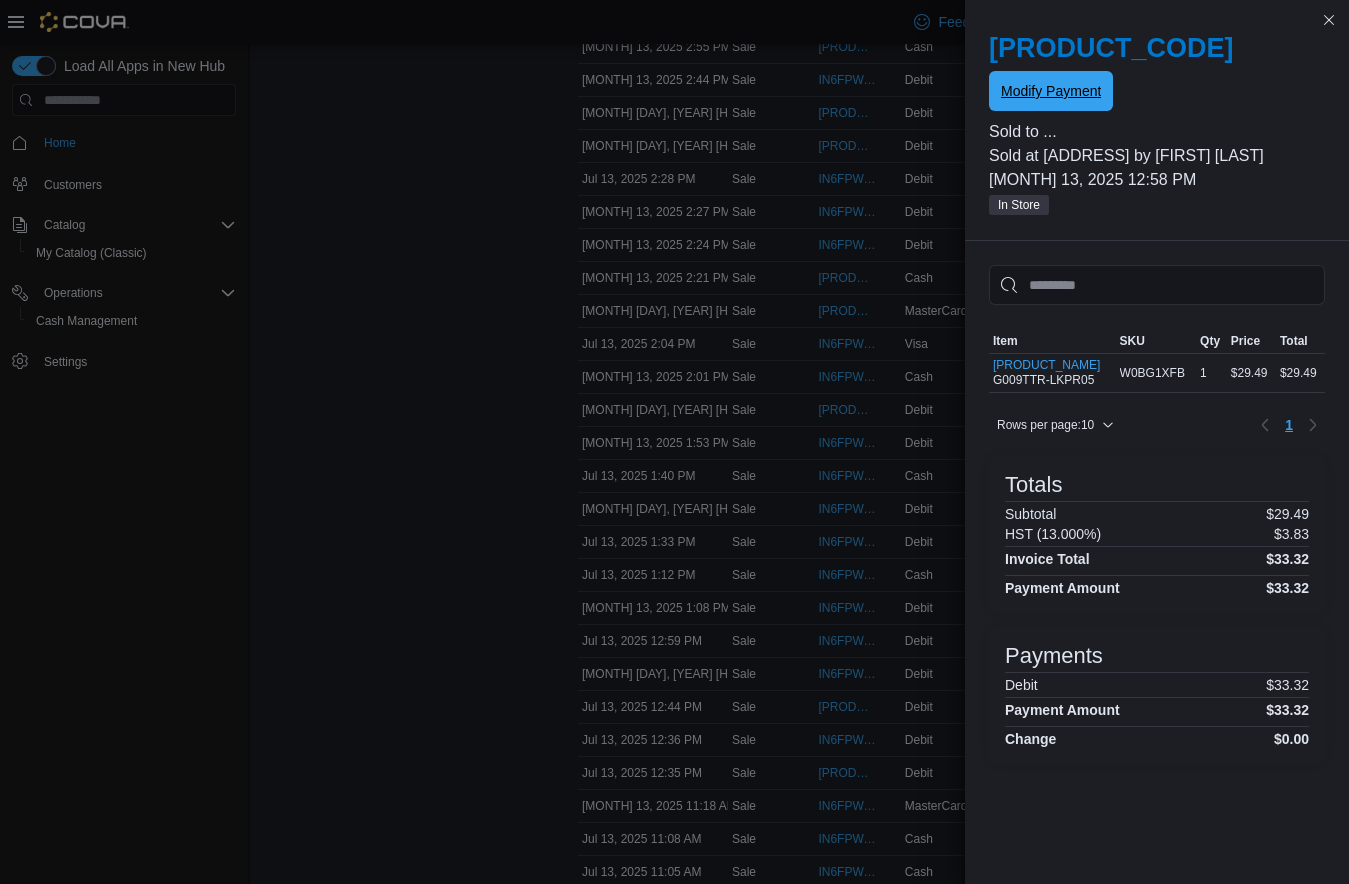 click on "Modify Payment" at bounding box center [1051, 91] 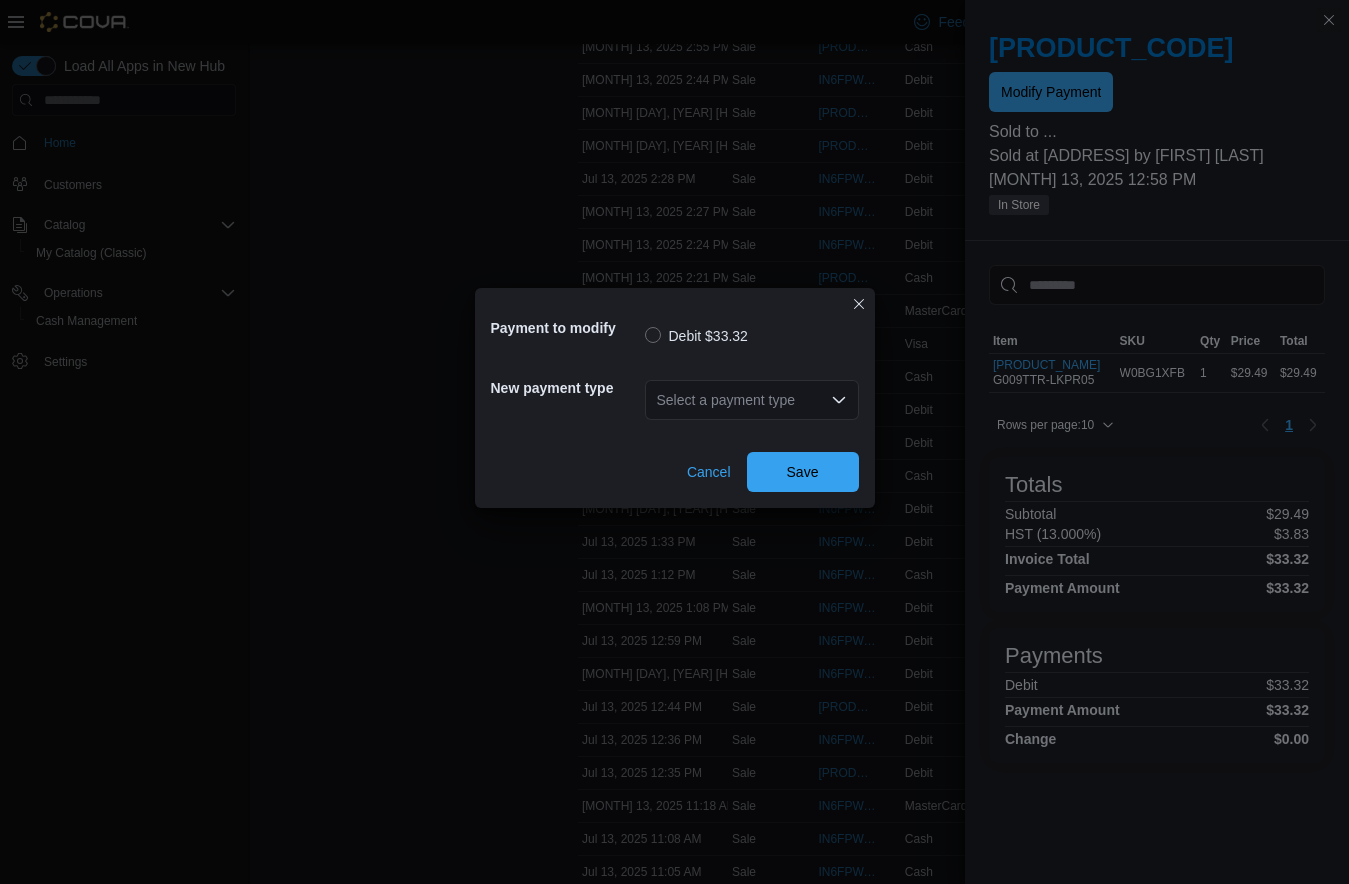 click on "Select a payment type" at bounding box center (752, 400) 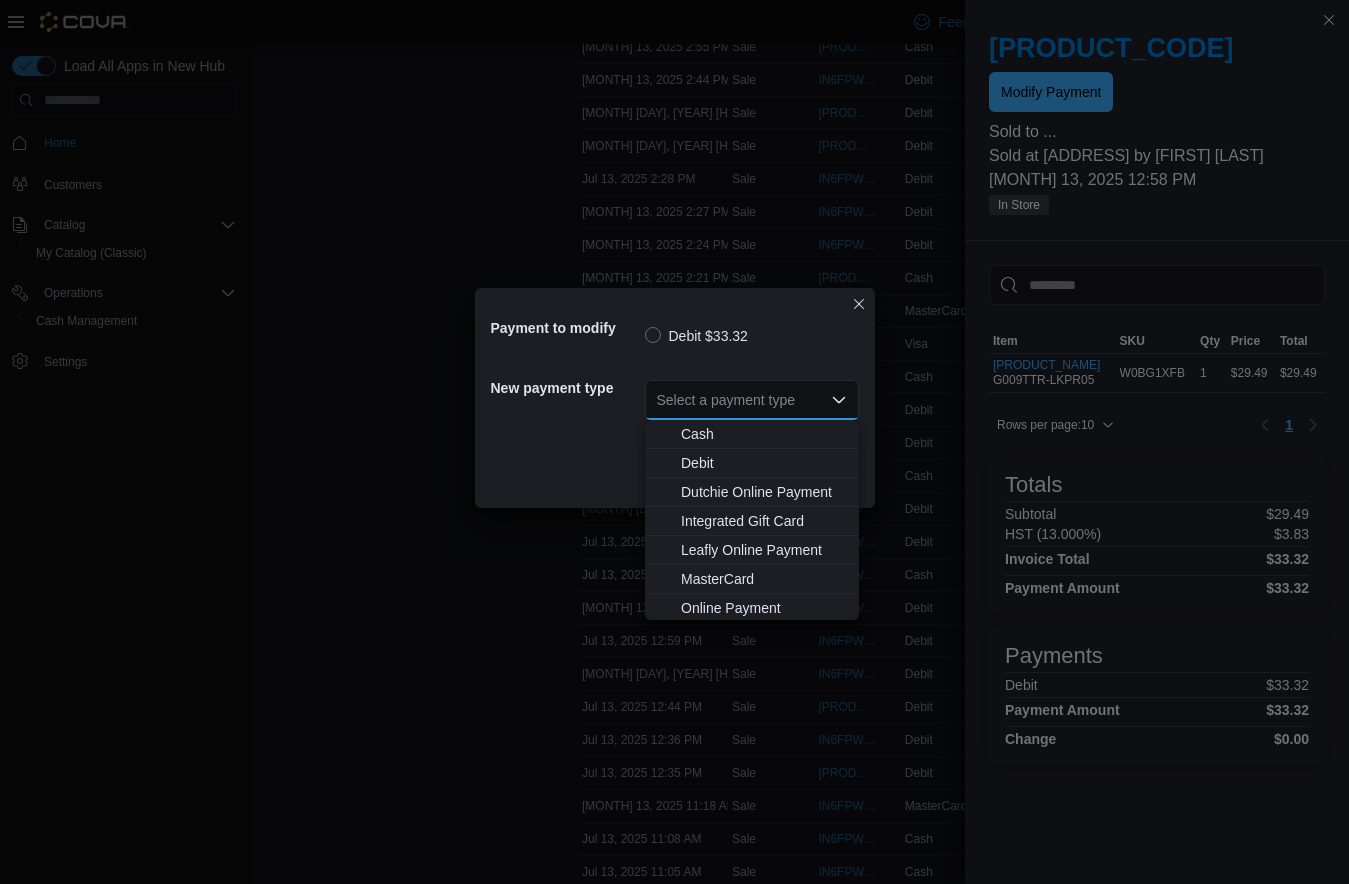 scroll, scrollTop: 27, scrollLeft: 0, axis: vertical 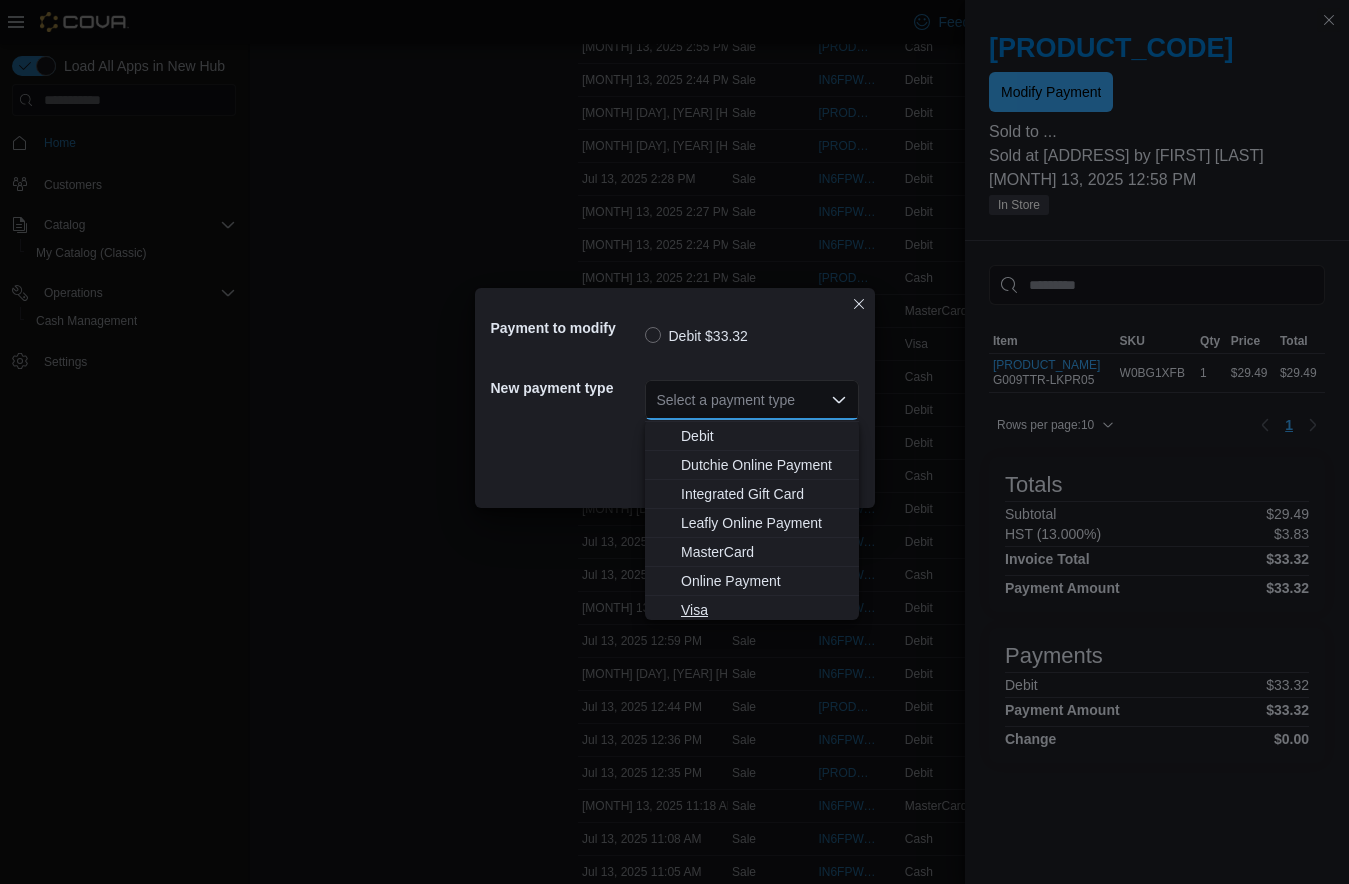 click on "Visa" at bounding box center [764, 610] 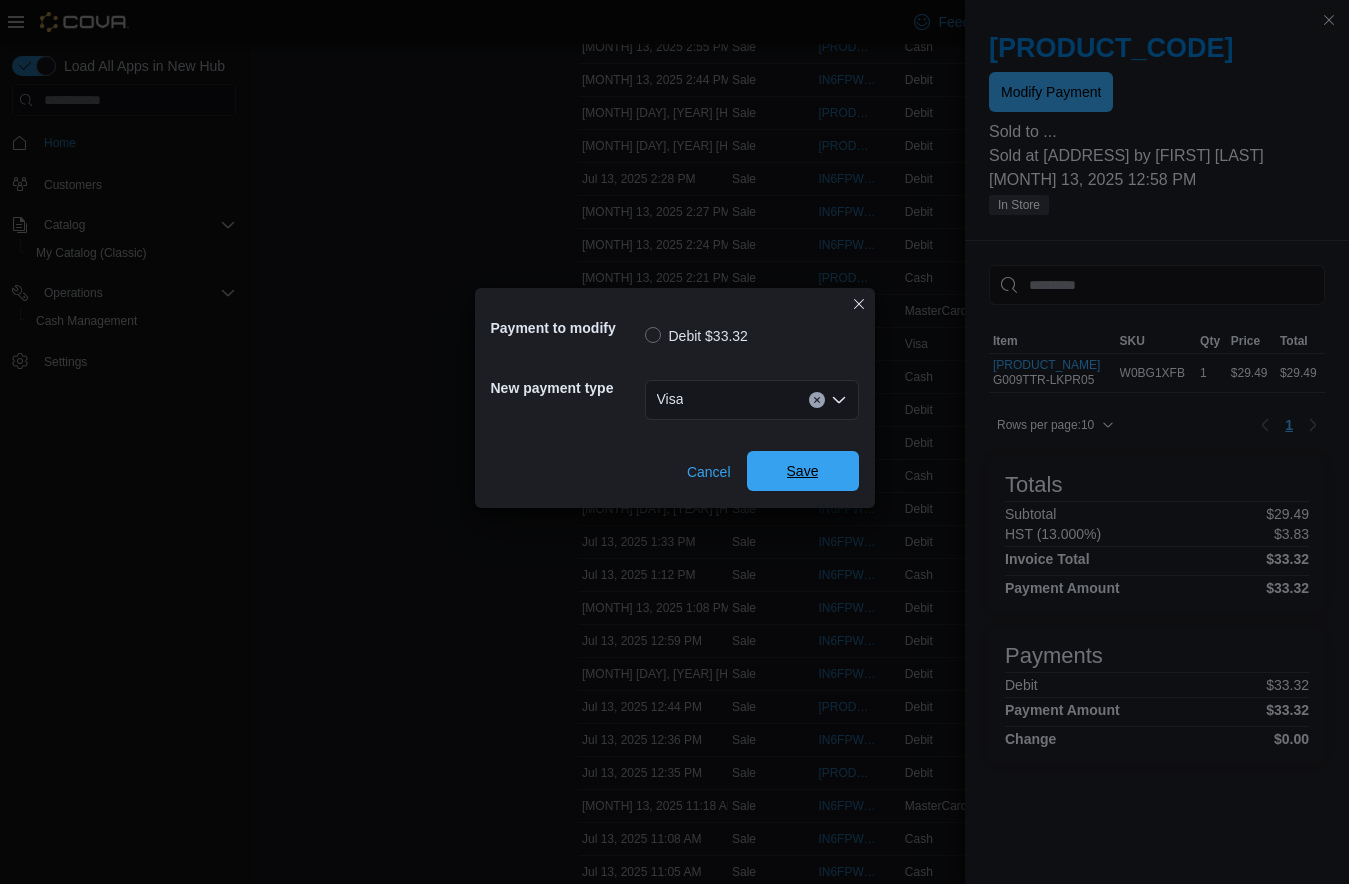 click on "Save" at bounding box center (803, 471) 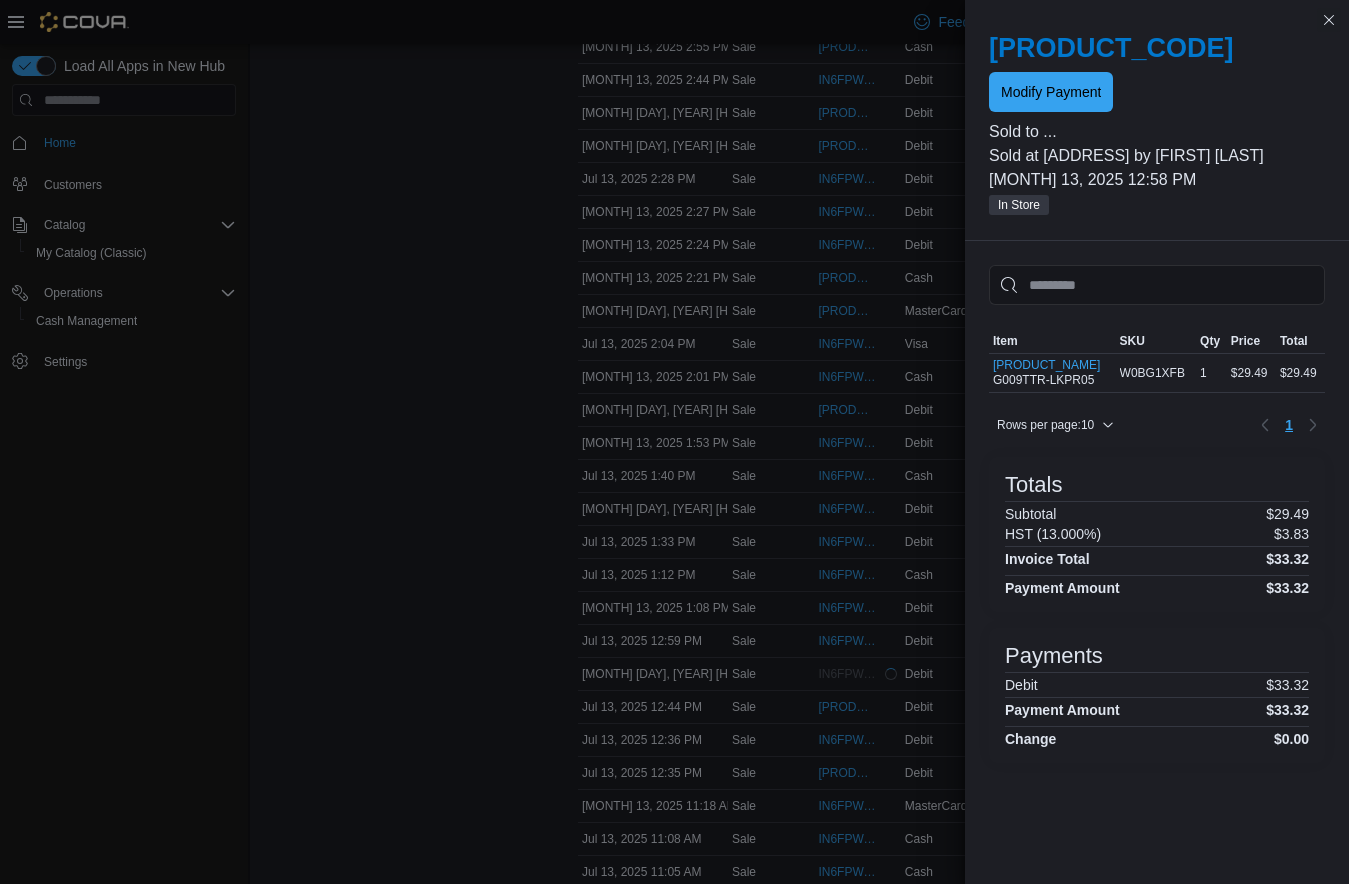 scroll, scrollTop: 0, scrollLeft: 0, axis: both 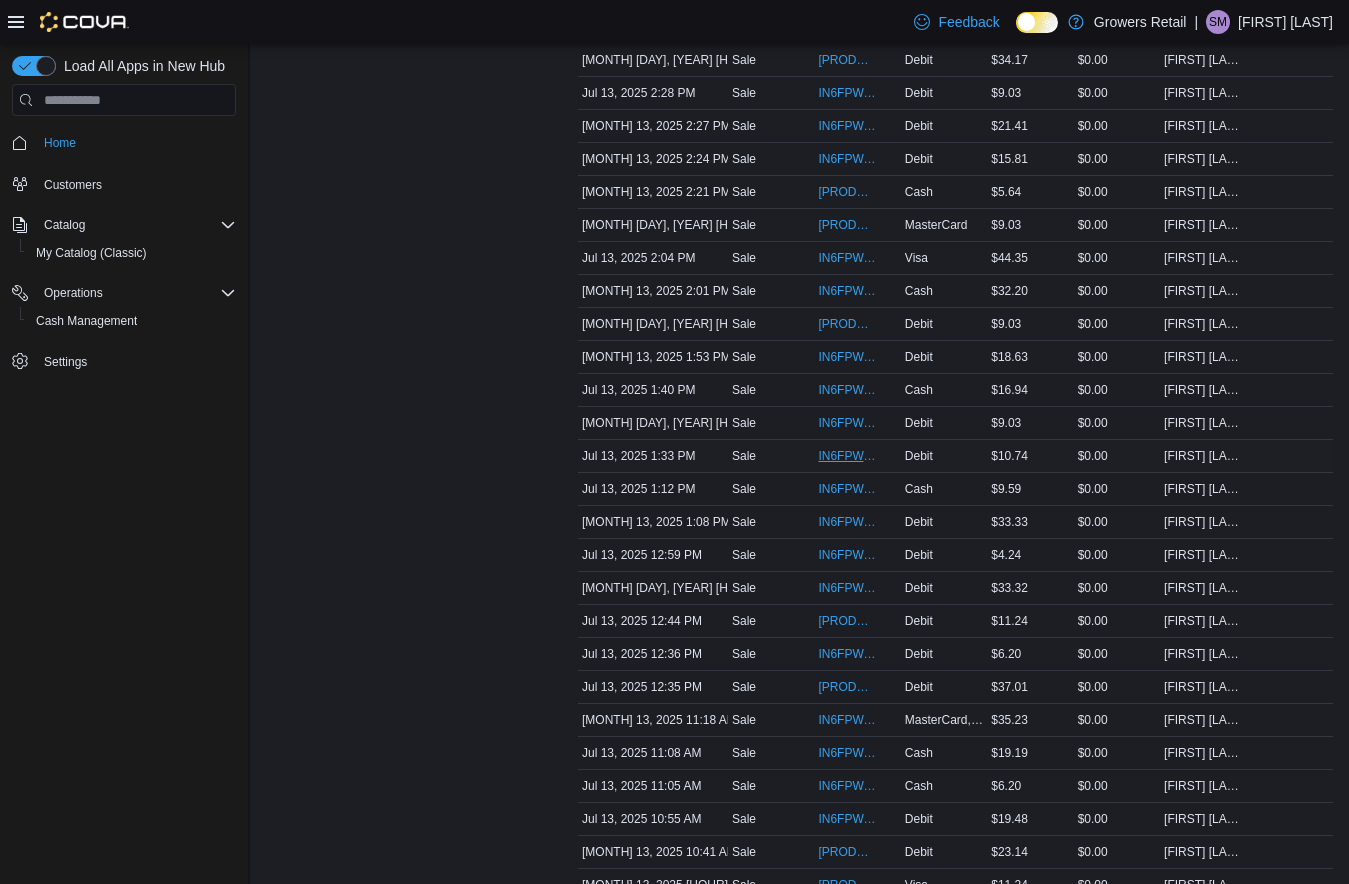 click on "IN6FPW-1962615" at bounding box center [847, 456] 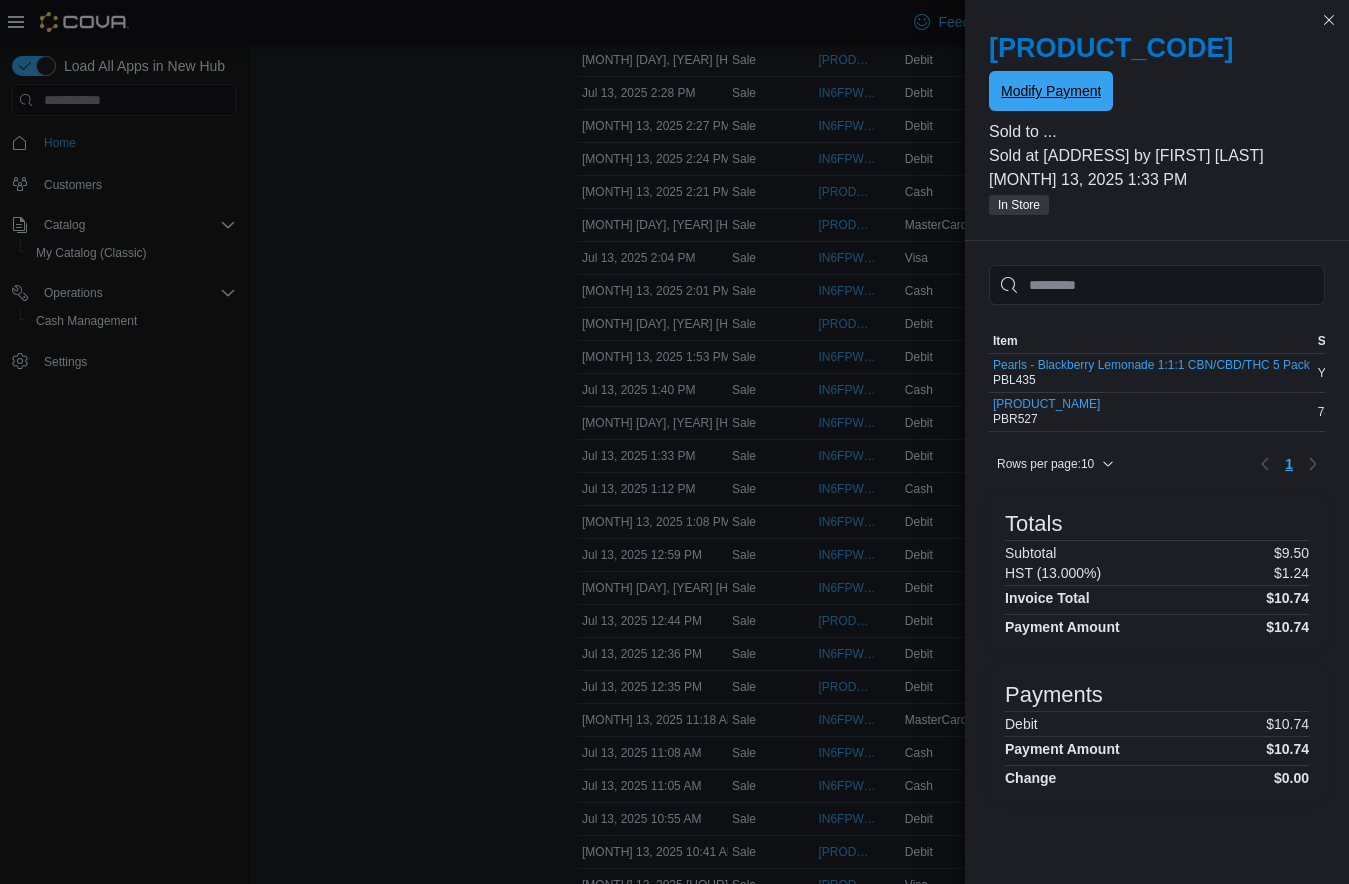 click on "Modify Payment" at bounding box center (1051, 91) 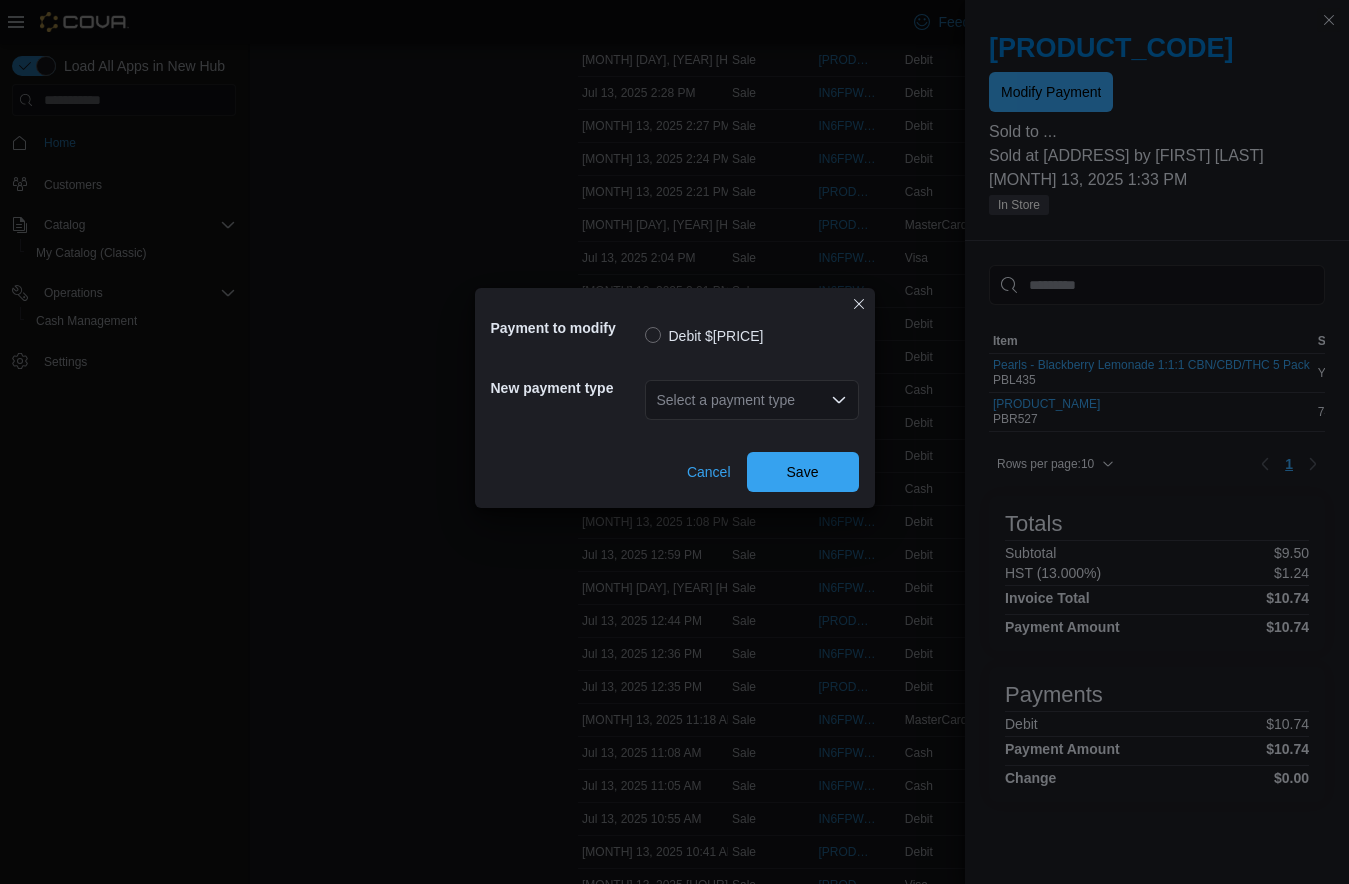 click on "Select a payment type" at bounding box center [752, 400] 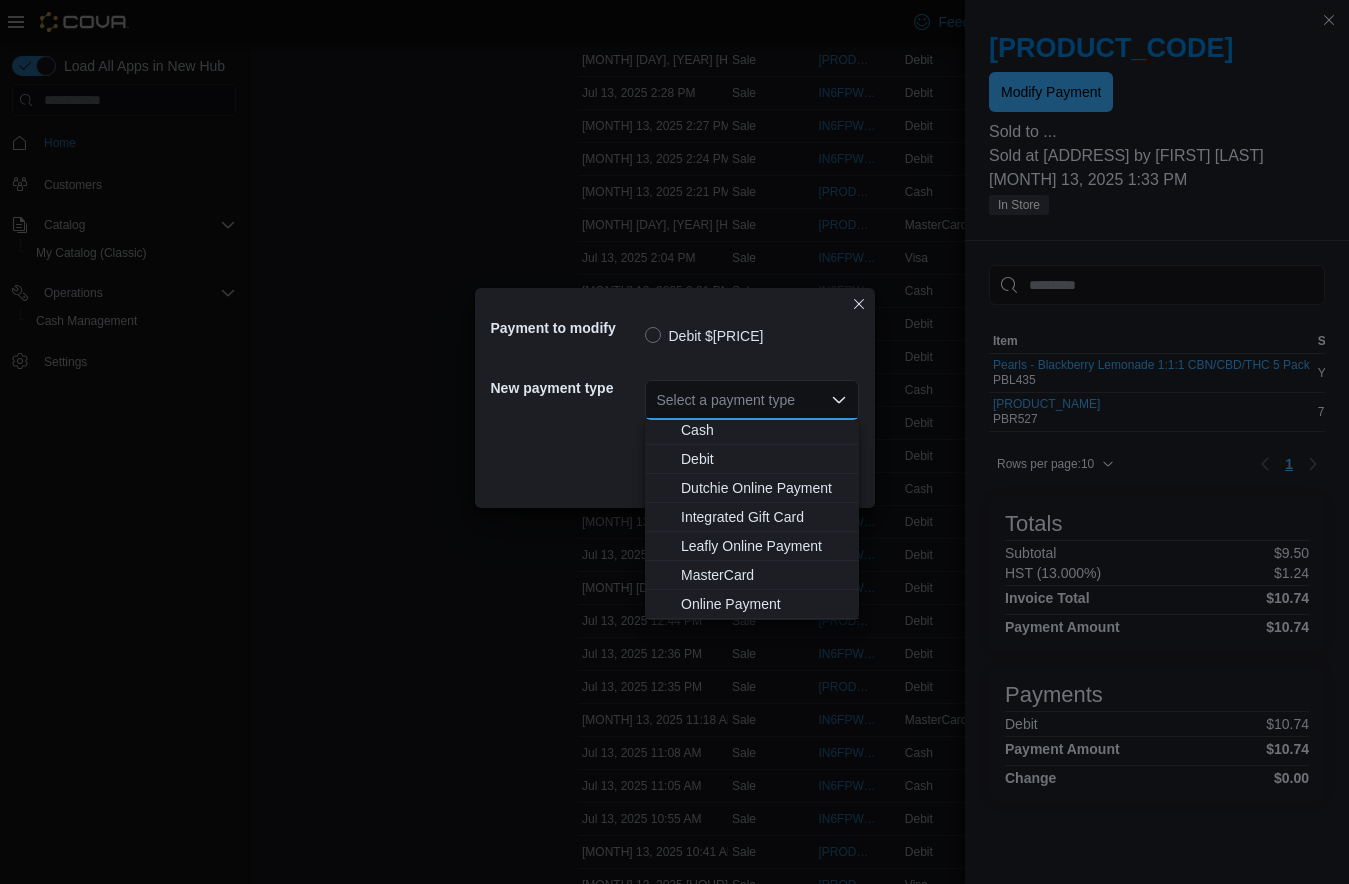 scroll, scrollTop: 32, scrollLeft: 0, axis: vertical 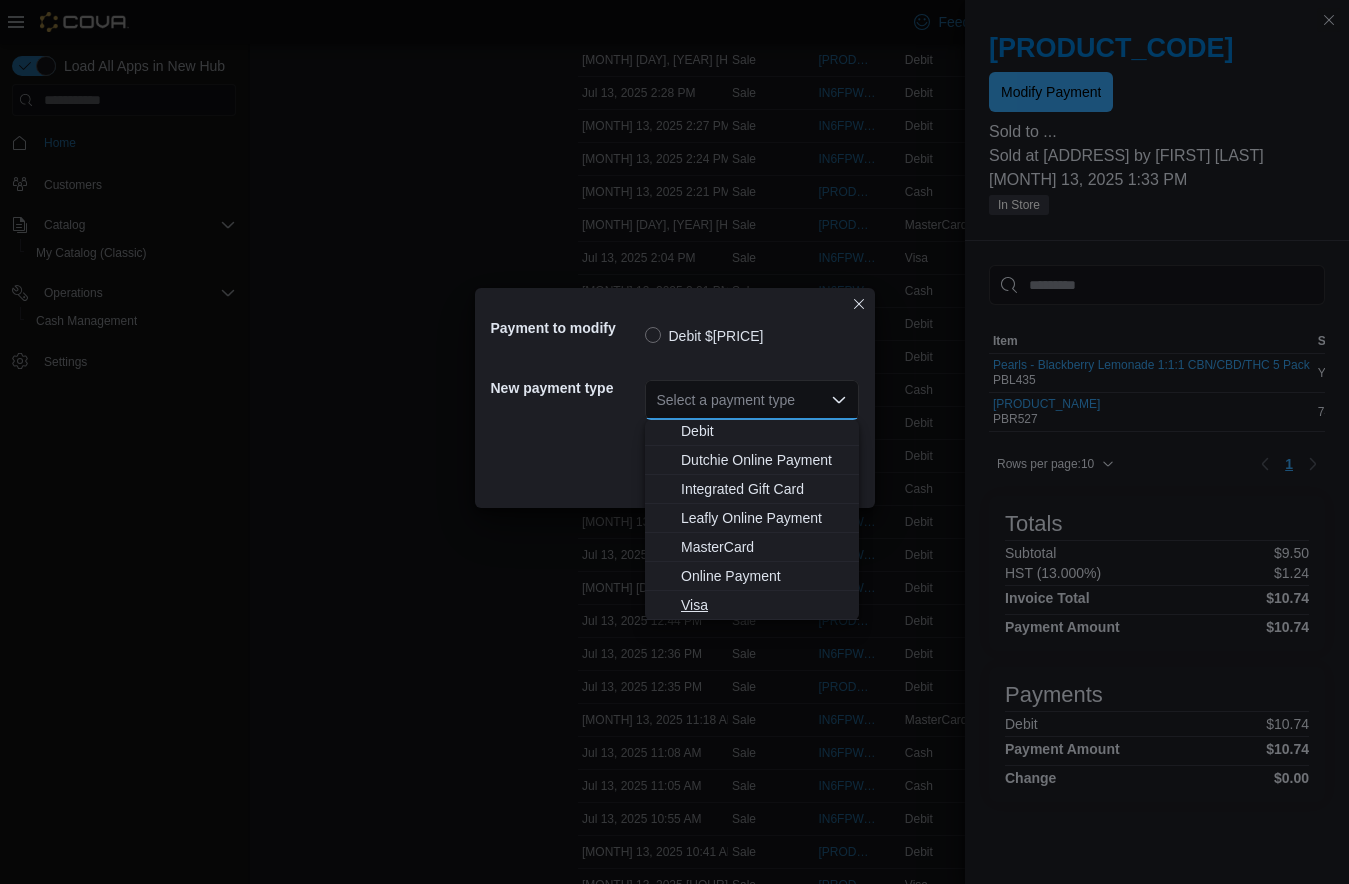 click on "Visa" at bounding box center (752, 605) 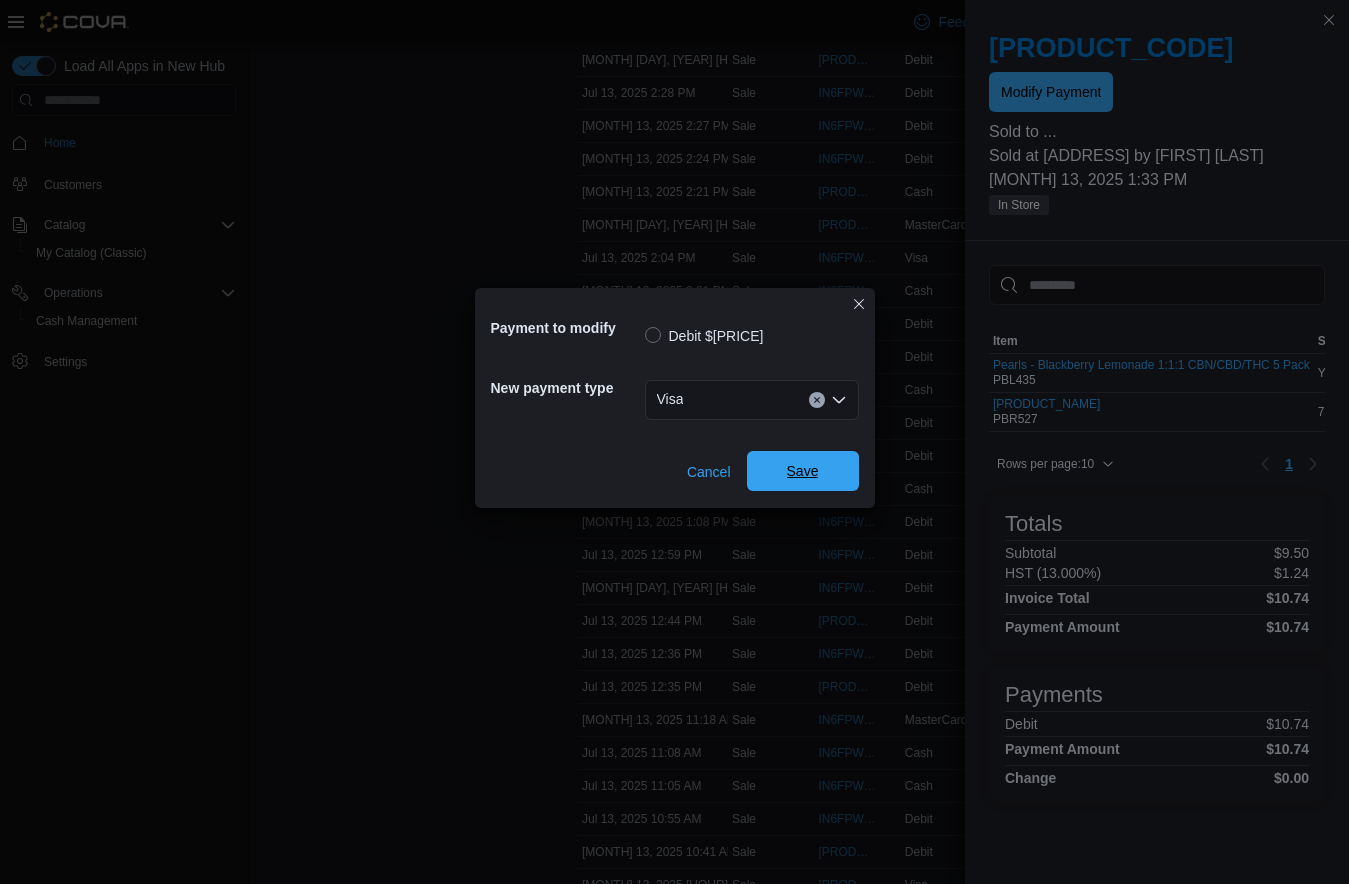 click on "Save" at bounding box center [803, 471] 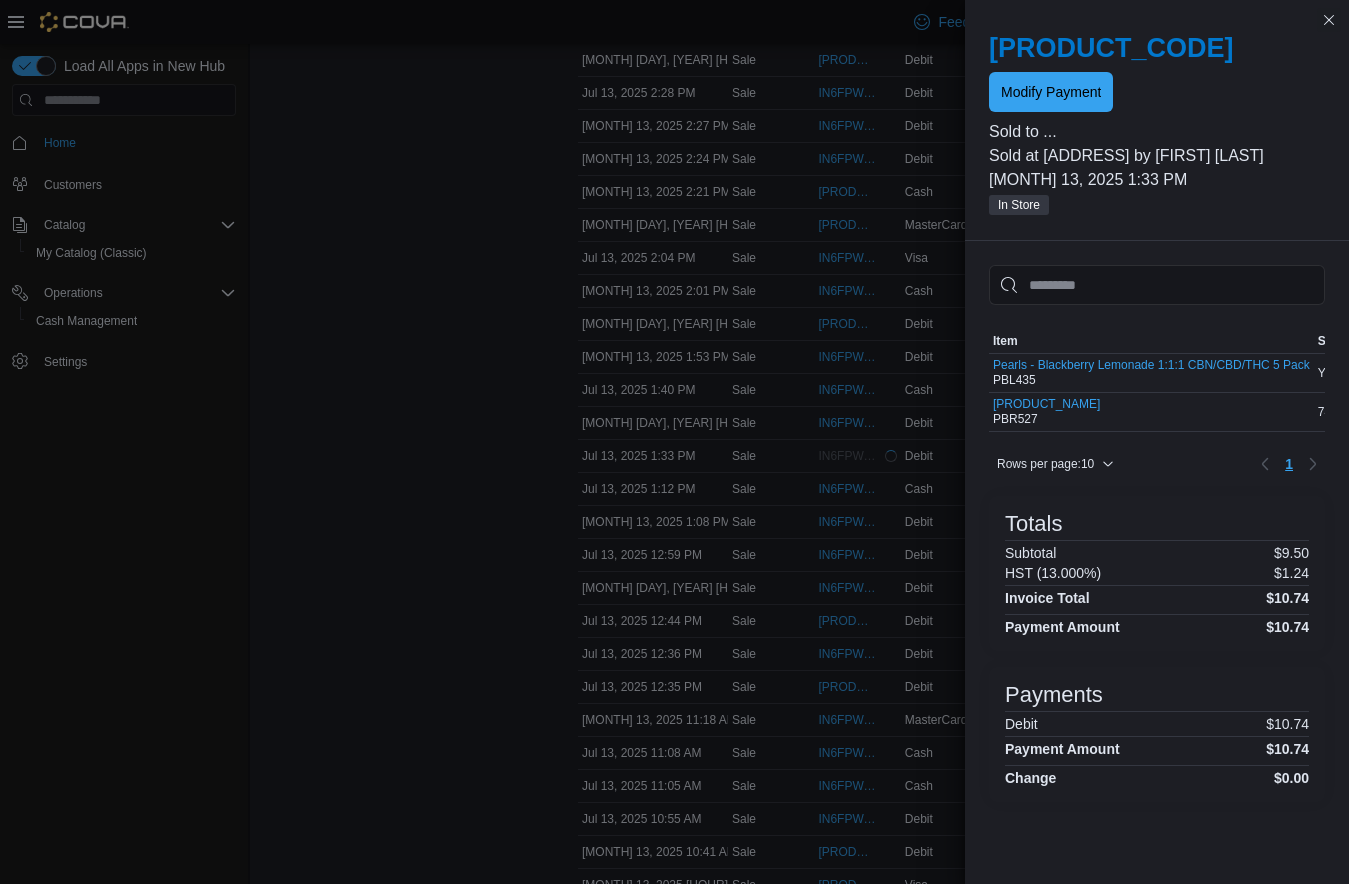 scroll, scrollTop: 0, scrollLeft: 0, axis: both 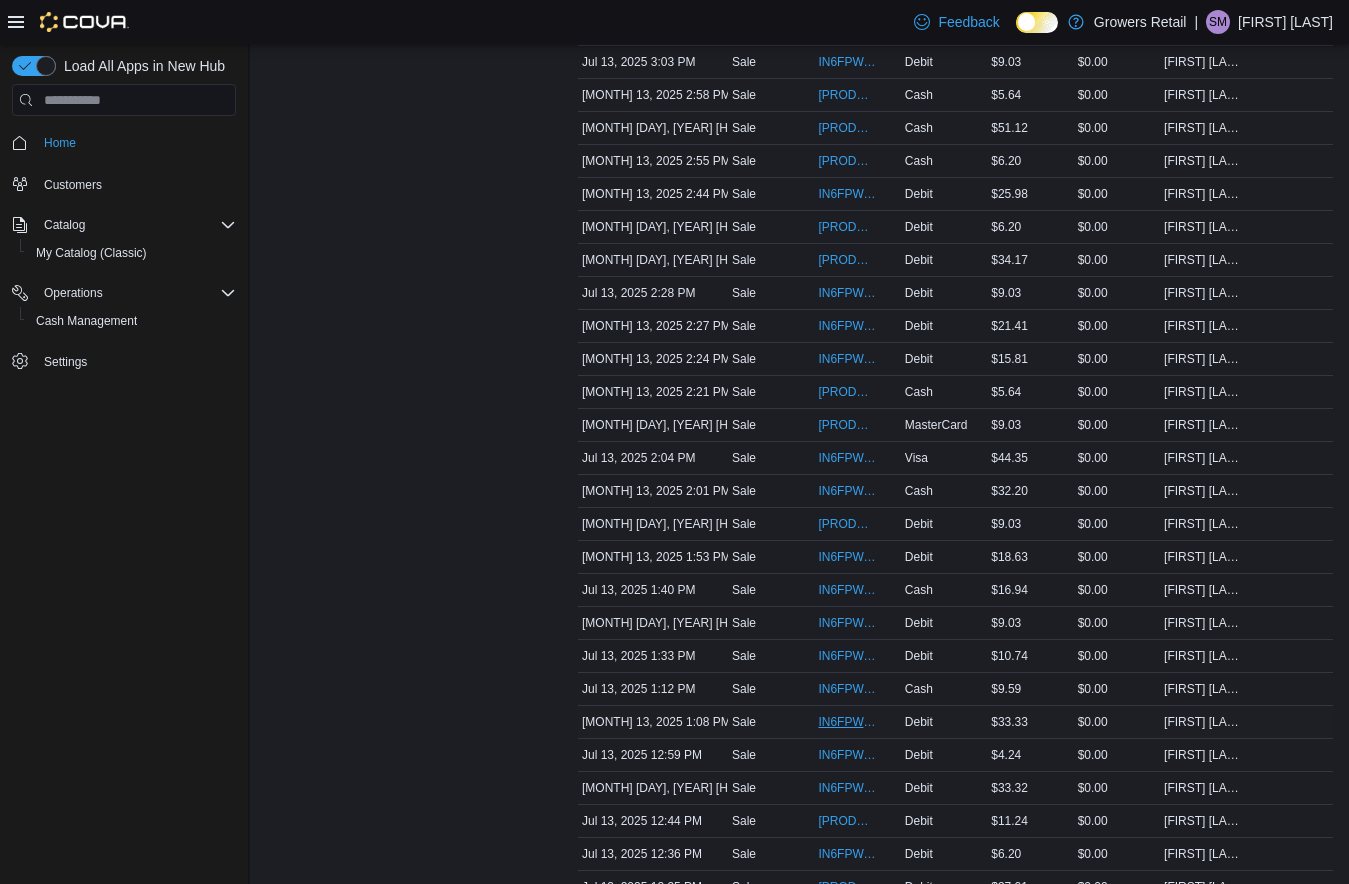 click on "IN6FPW-1962589" at bounding box center (847, 722) 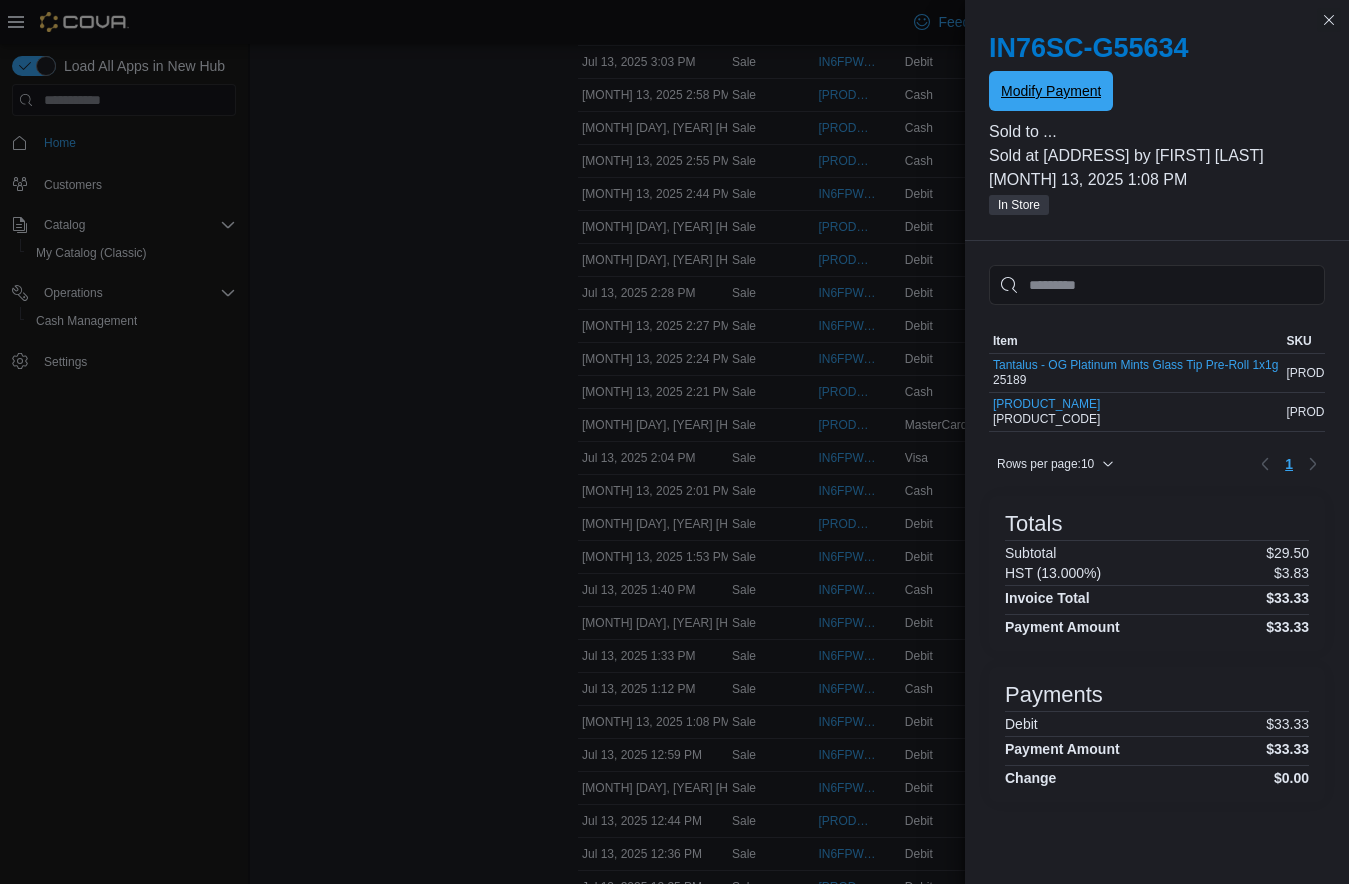 click on "Modify Payment" at bounding box center (1051, 91) 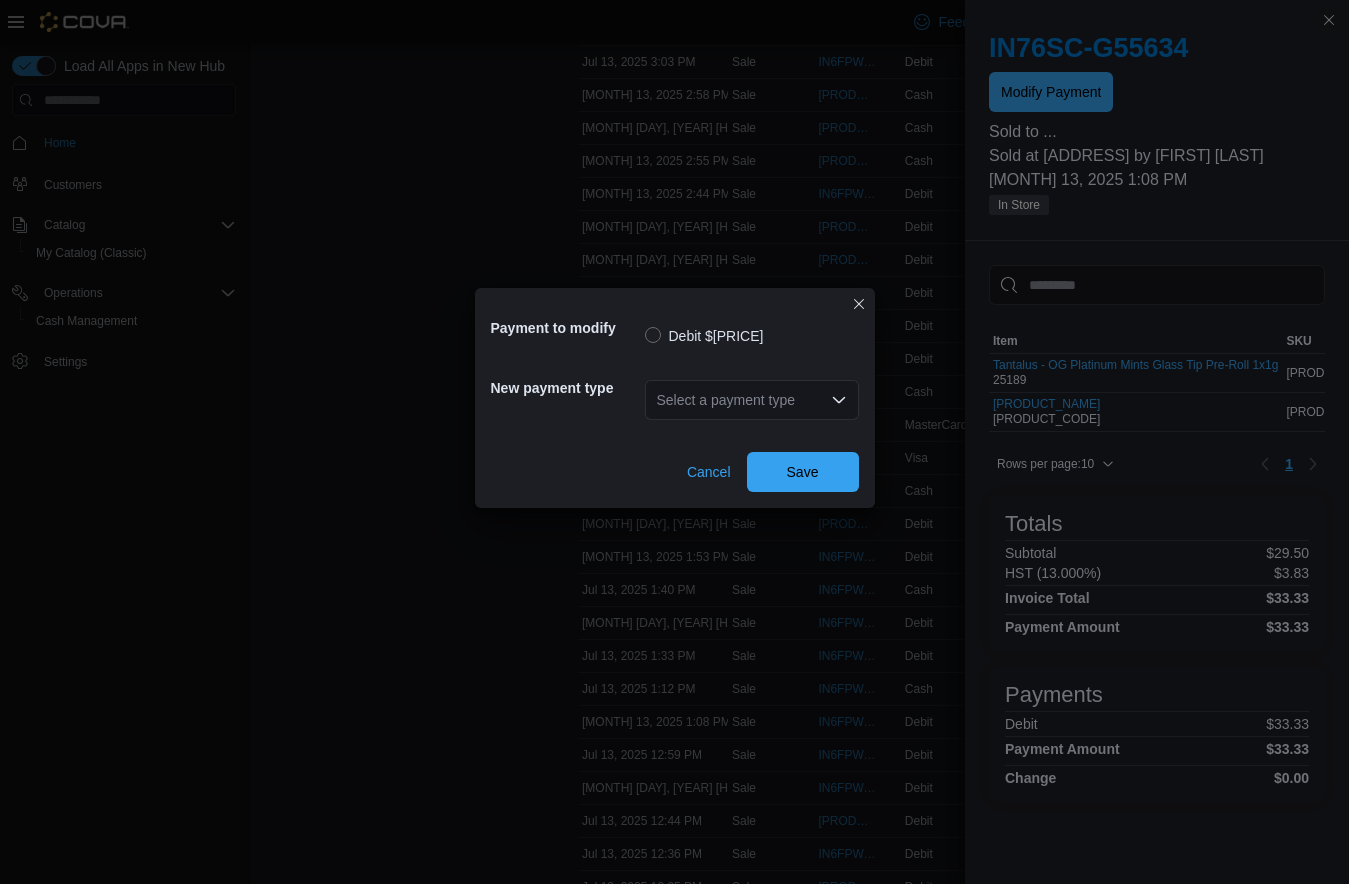 click on "Select a payment type" at bounding box center [752, 400] 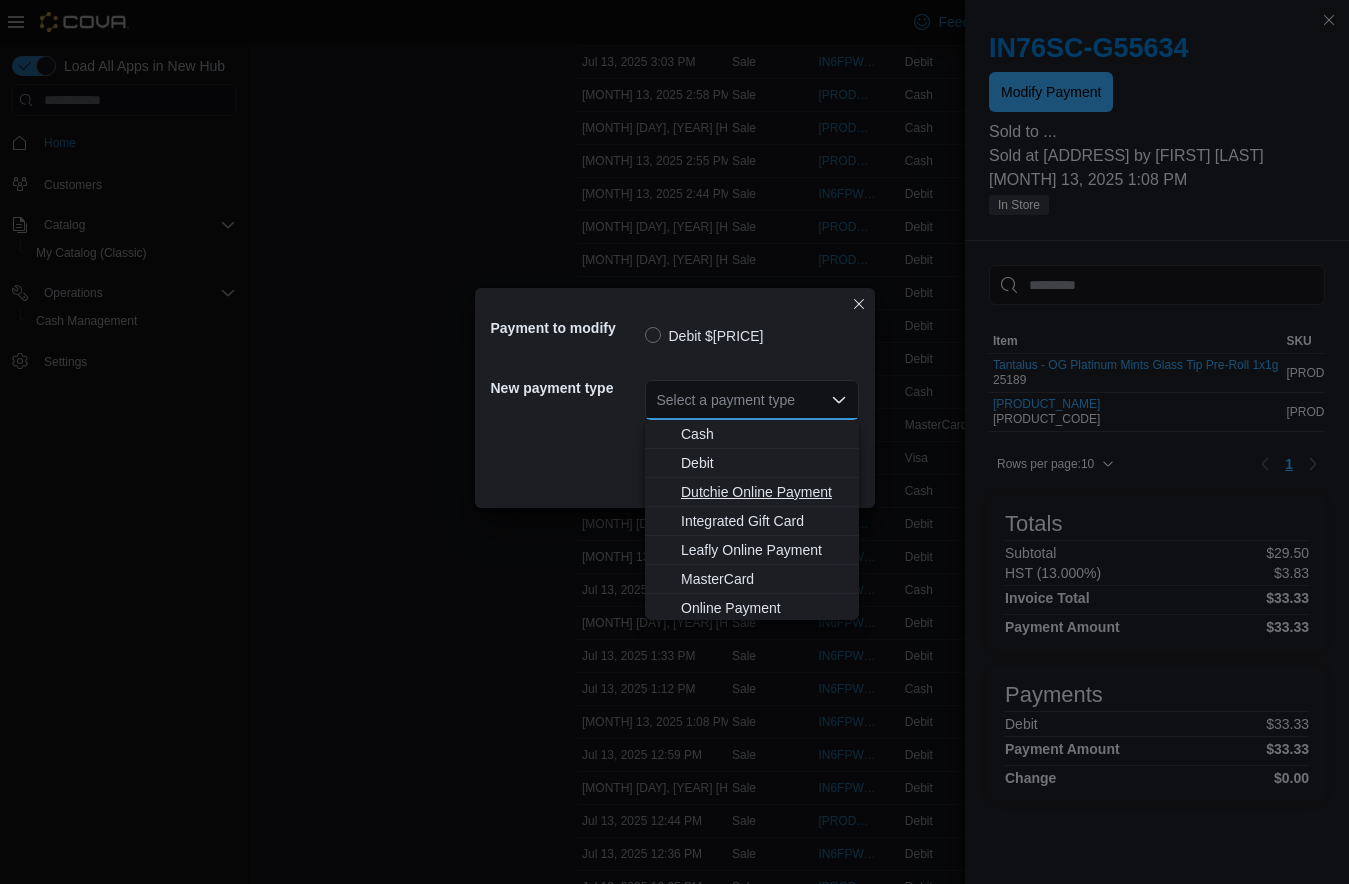 scroll, scrollTop: 32, scrollLeft: 0, axis: vertical 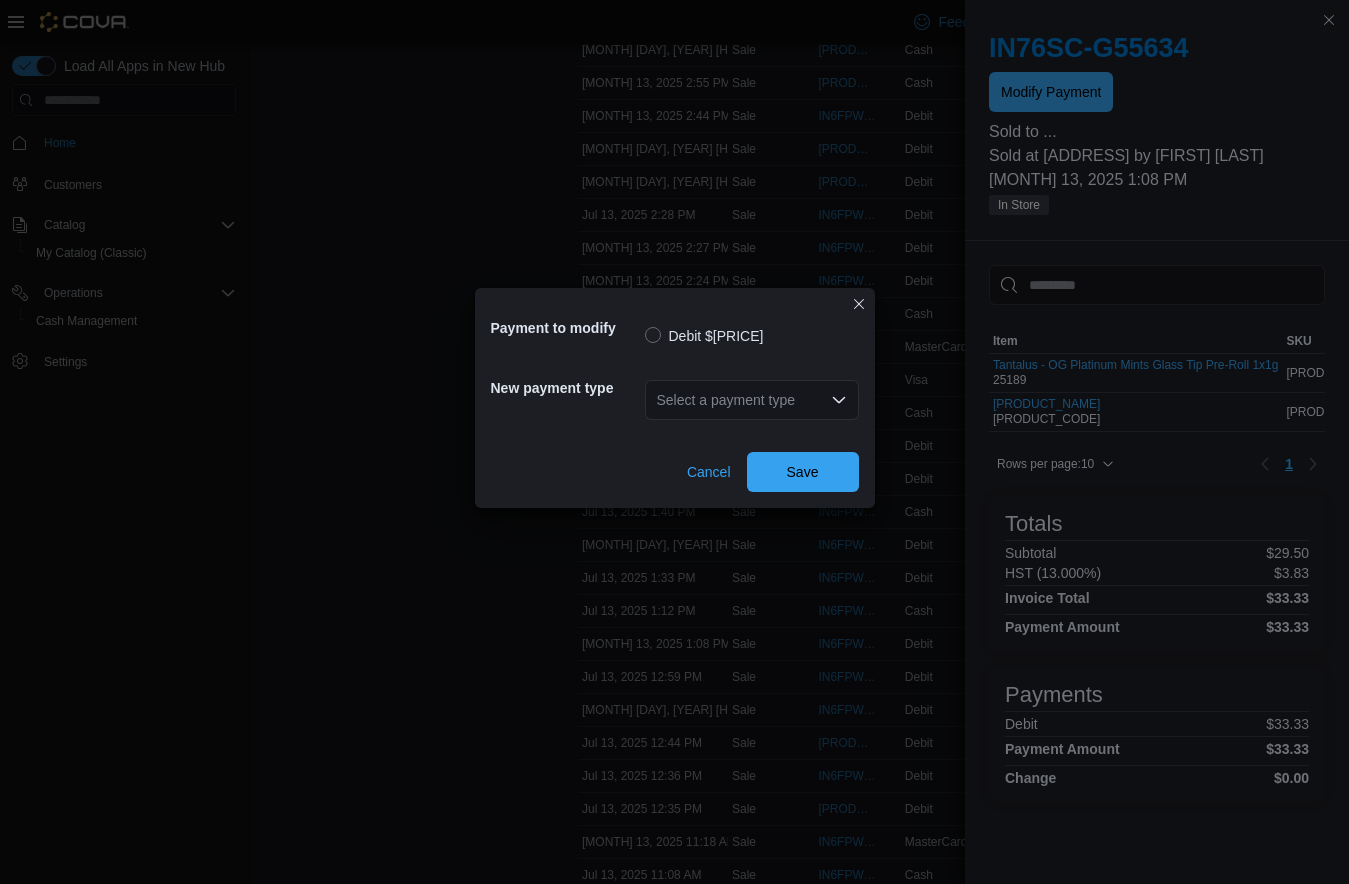 click on "Select a payment type Combo box. Selected. Combo box input. Select a payment type. Type some text or, to display a list of choices, press Down Arrow. To exit the list of choices, press Escape." at bounding box center [752, 400] 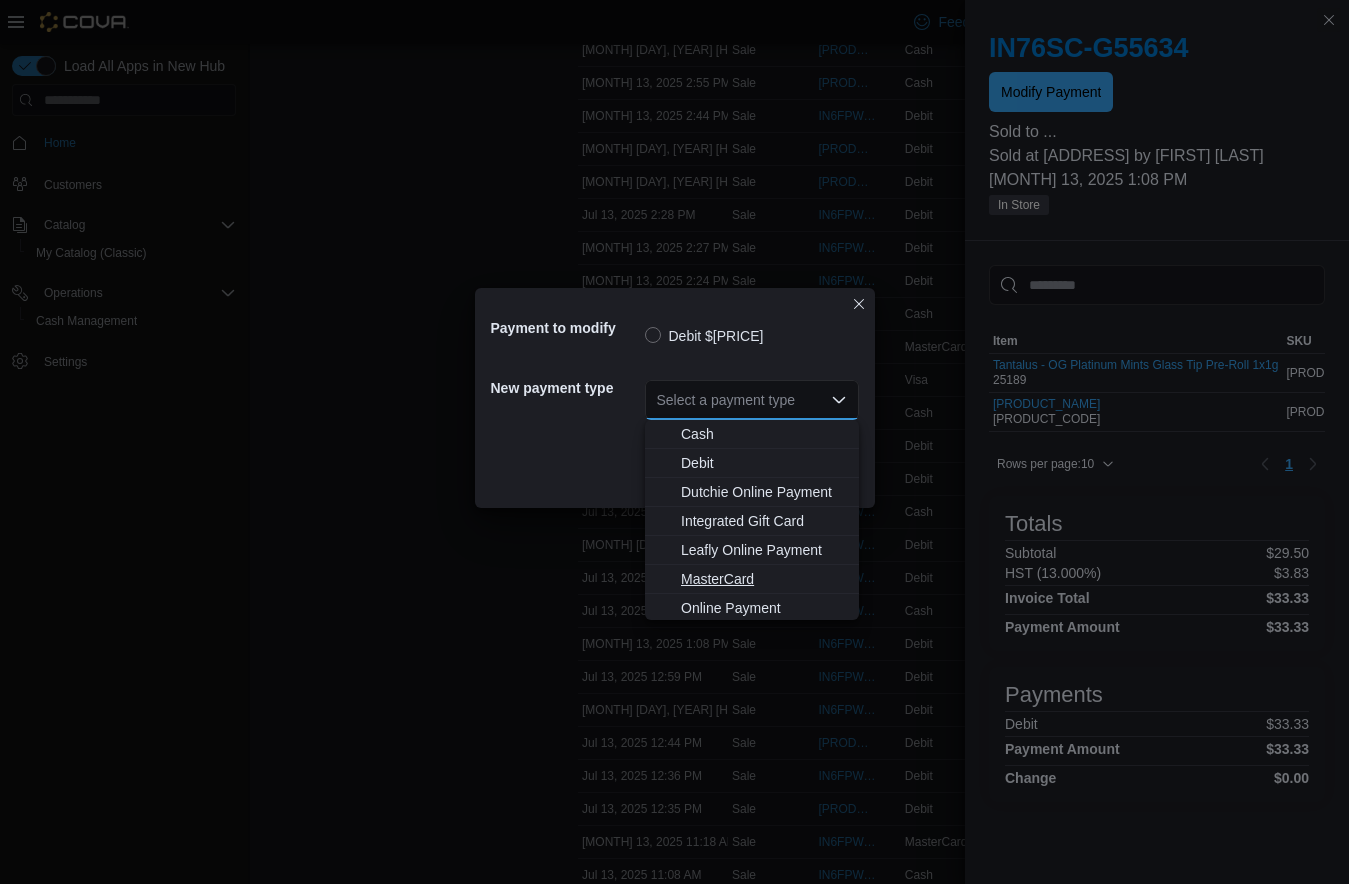 scroll, scrollTop: 18, scrollLeft: 0, axis: vertical 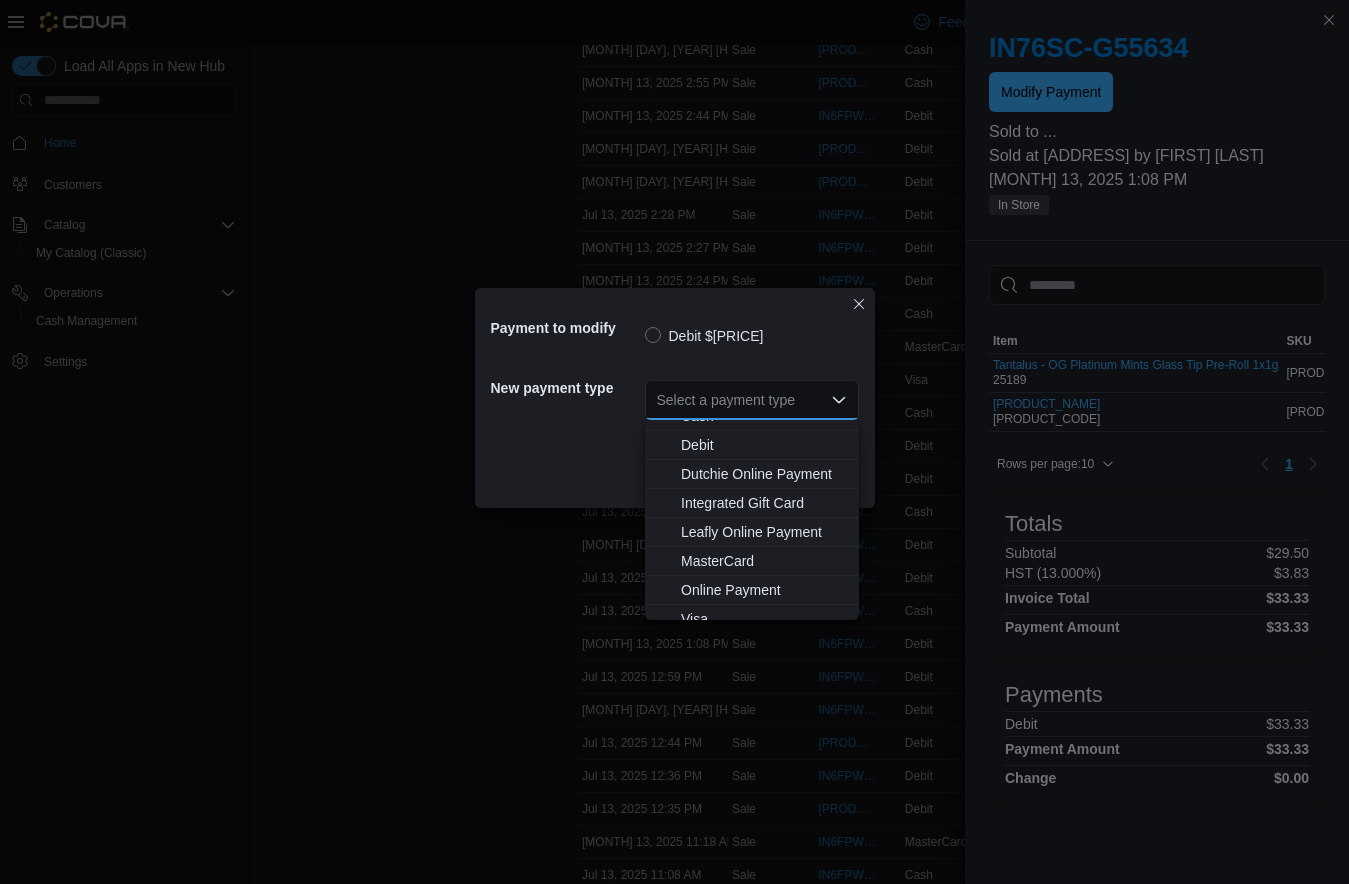 click on "Visa" at bounding box center (752, 619) 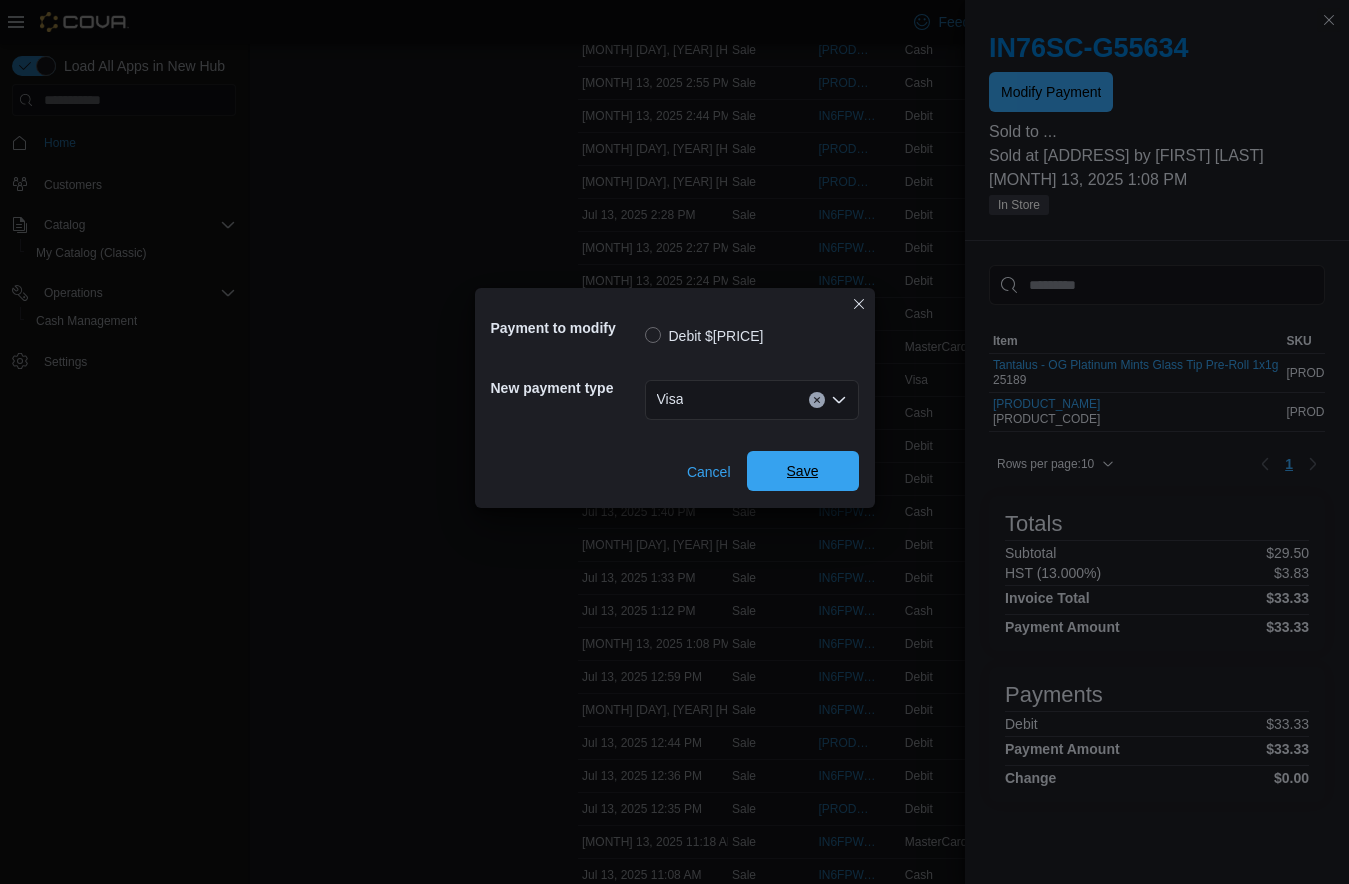 click on "Save" at bounding box center (803, 471) 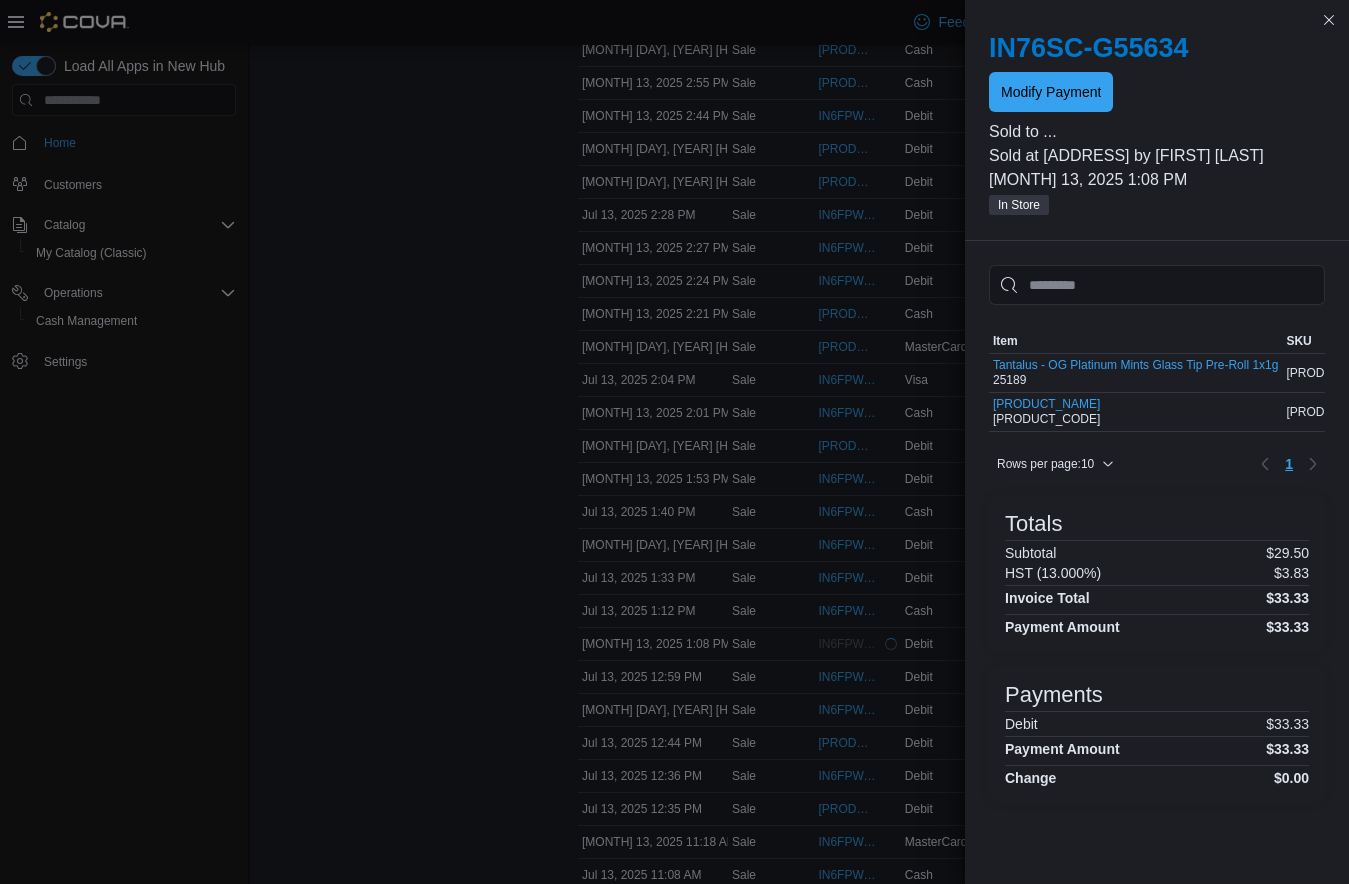 scroll, scrollTop: 0, scrollLeft: 0, axis: both 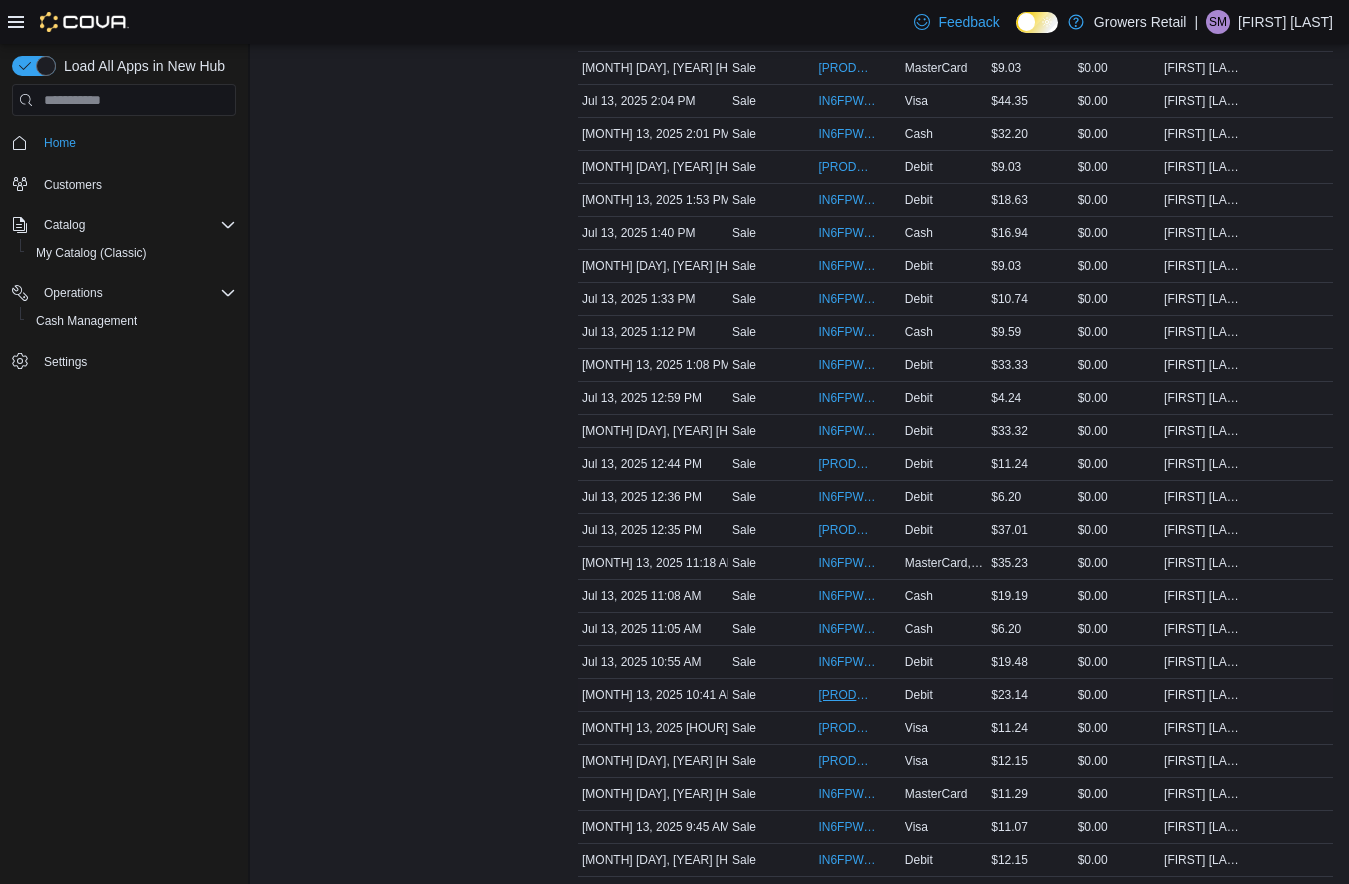 click on "[PRODUCT_CODE]" at bounding box center [847, 695] 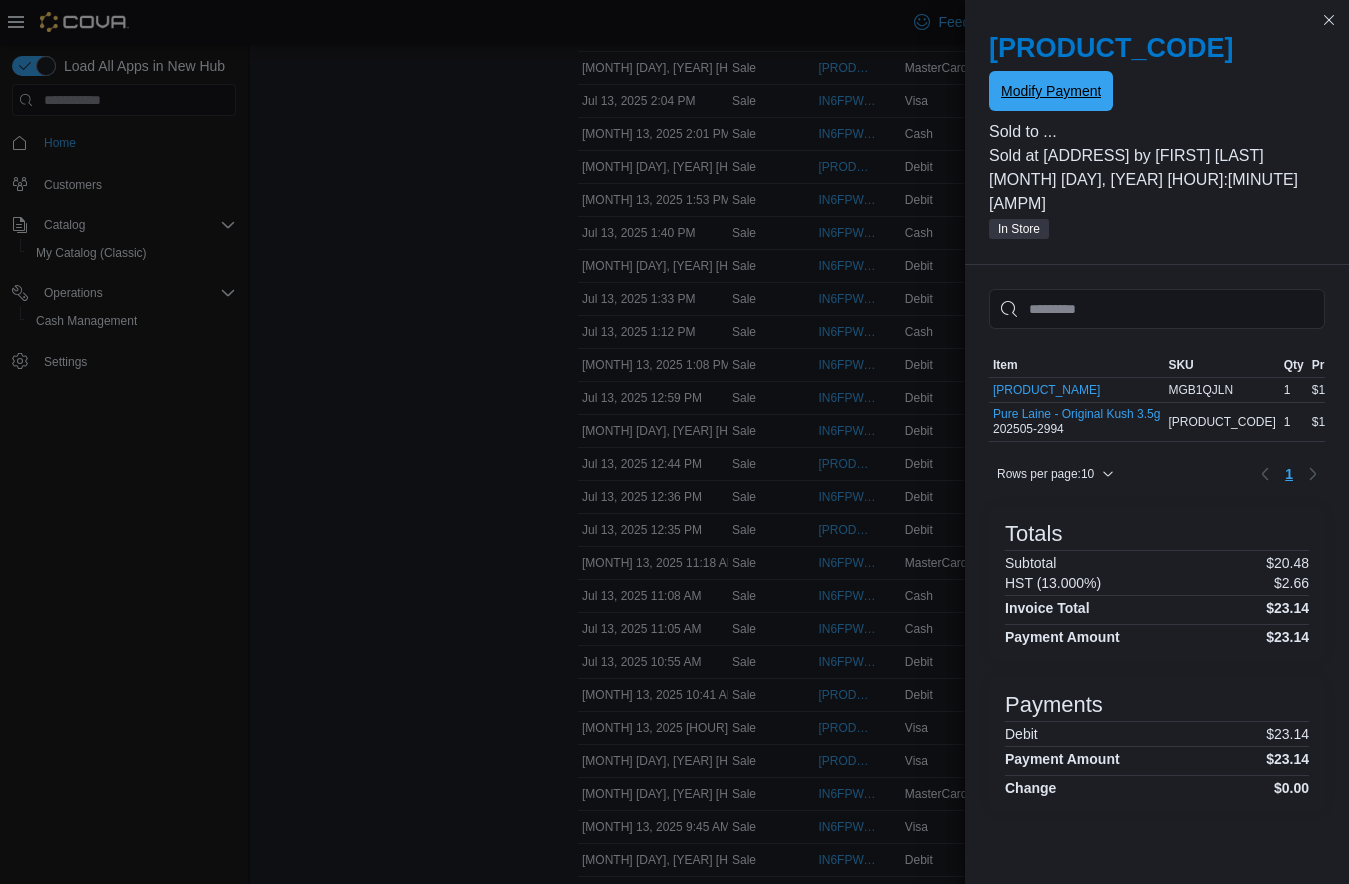 click on "Modify Payment" at bounding box center [1051, 91] 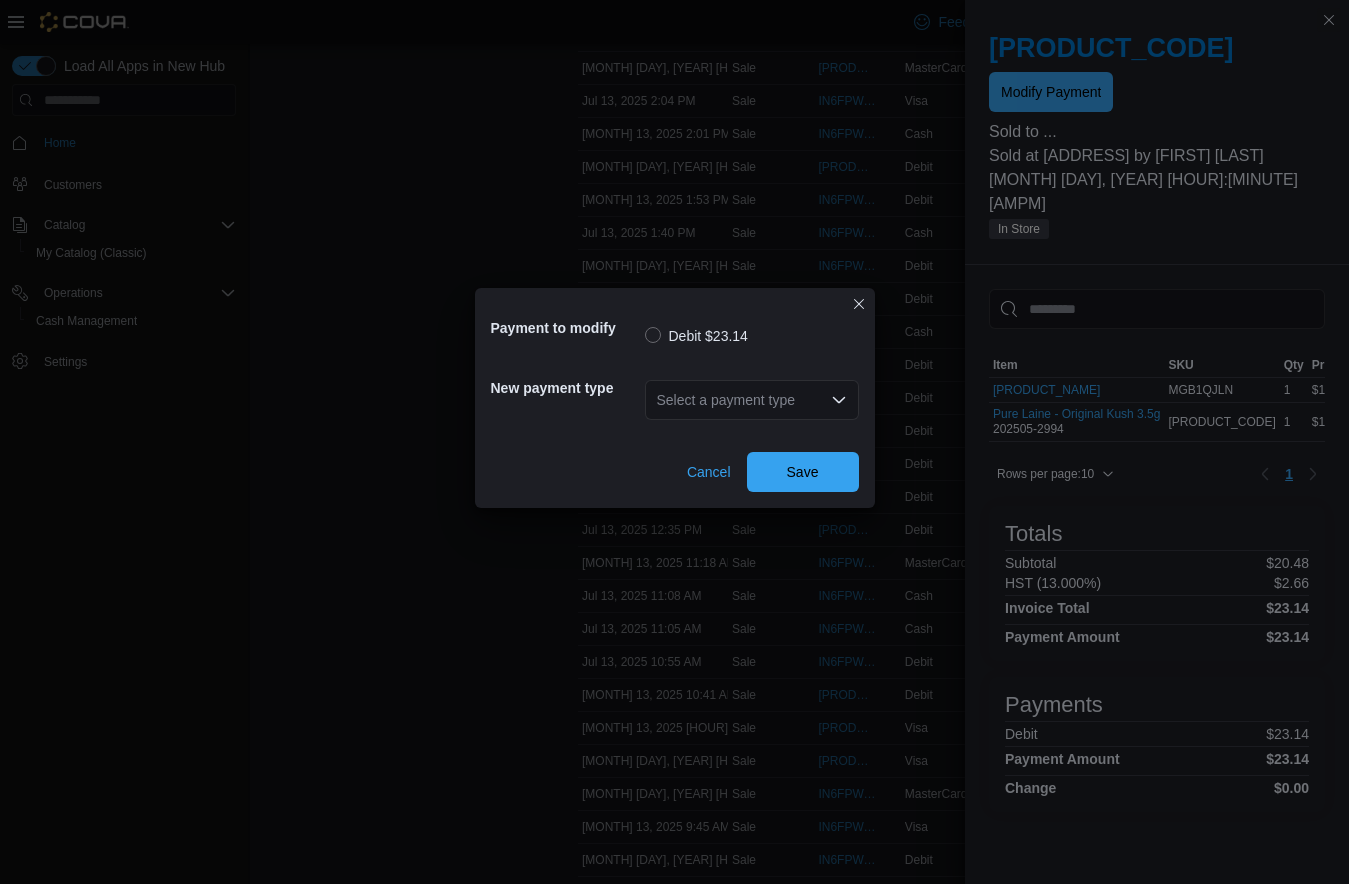 click on "Select a payment type" at bounding box center [752, 400] 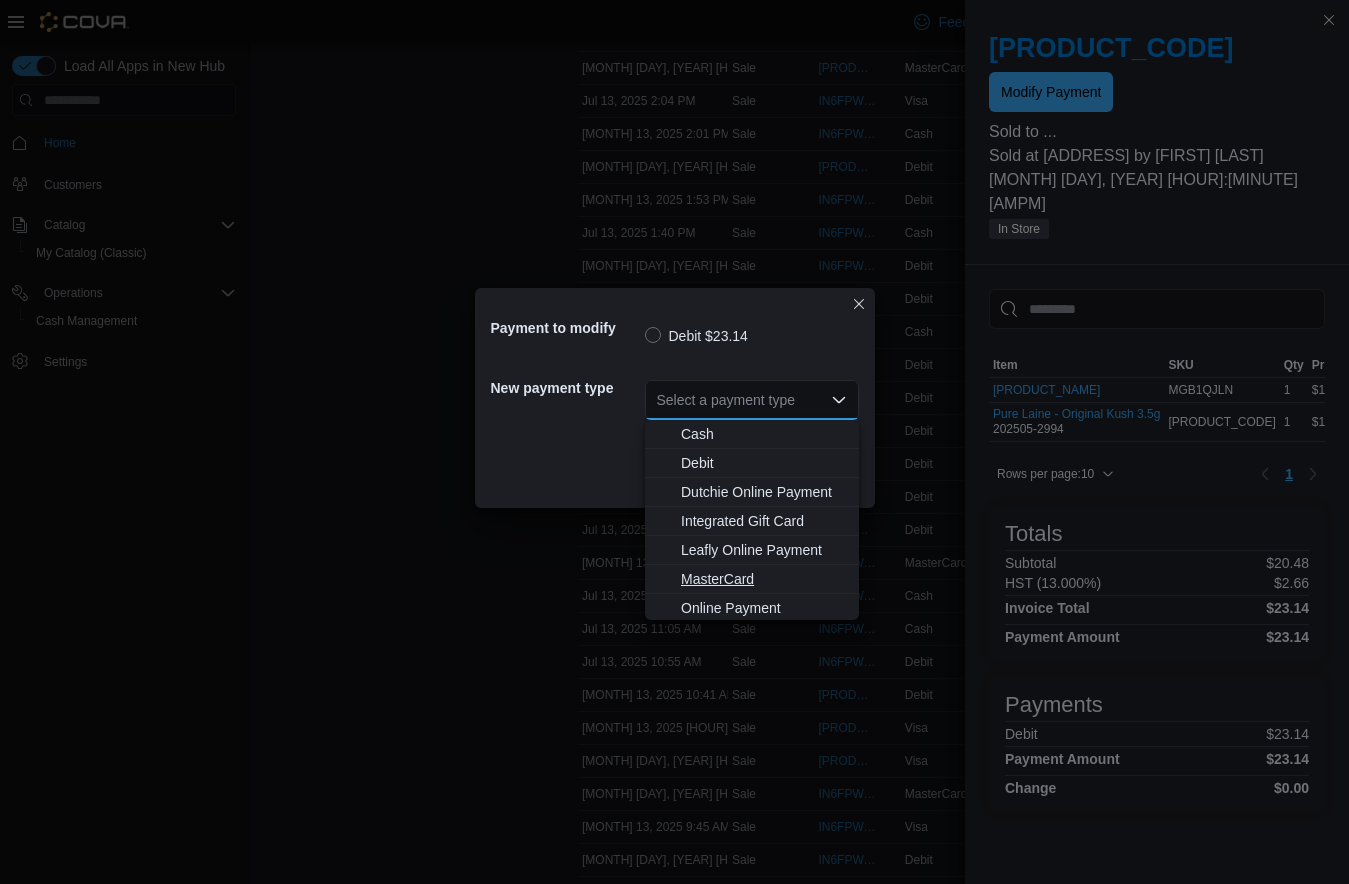 click on "MasterCard" at bounding box center [764, 579] 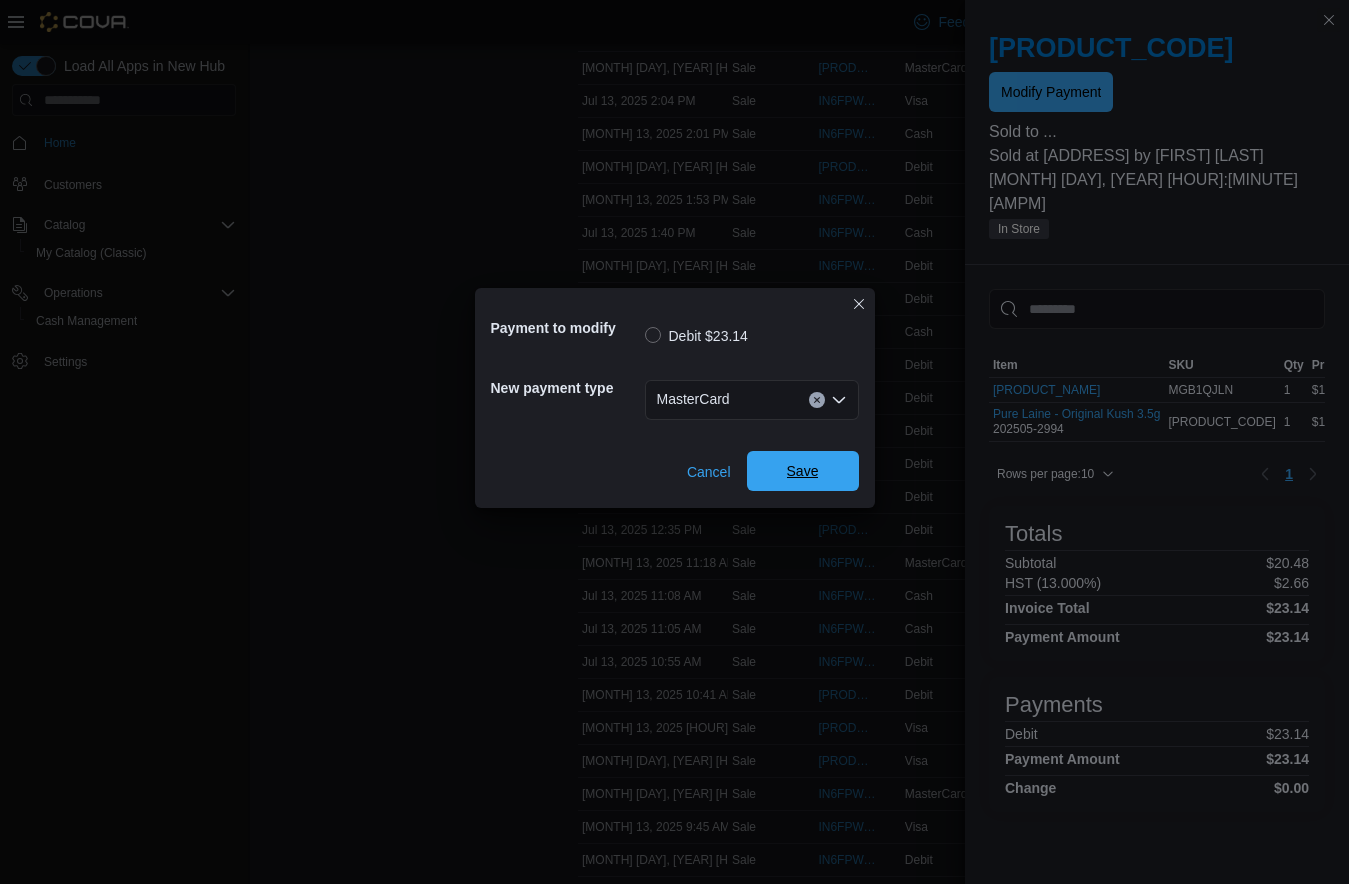 click on "Save" at bounding box center [803, 471] 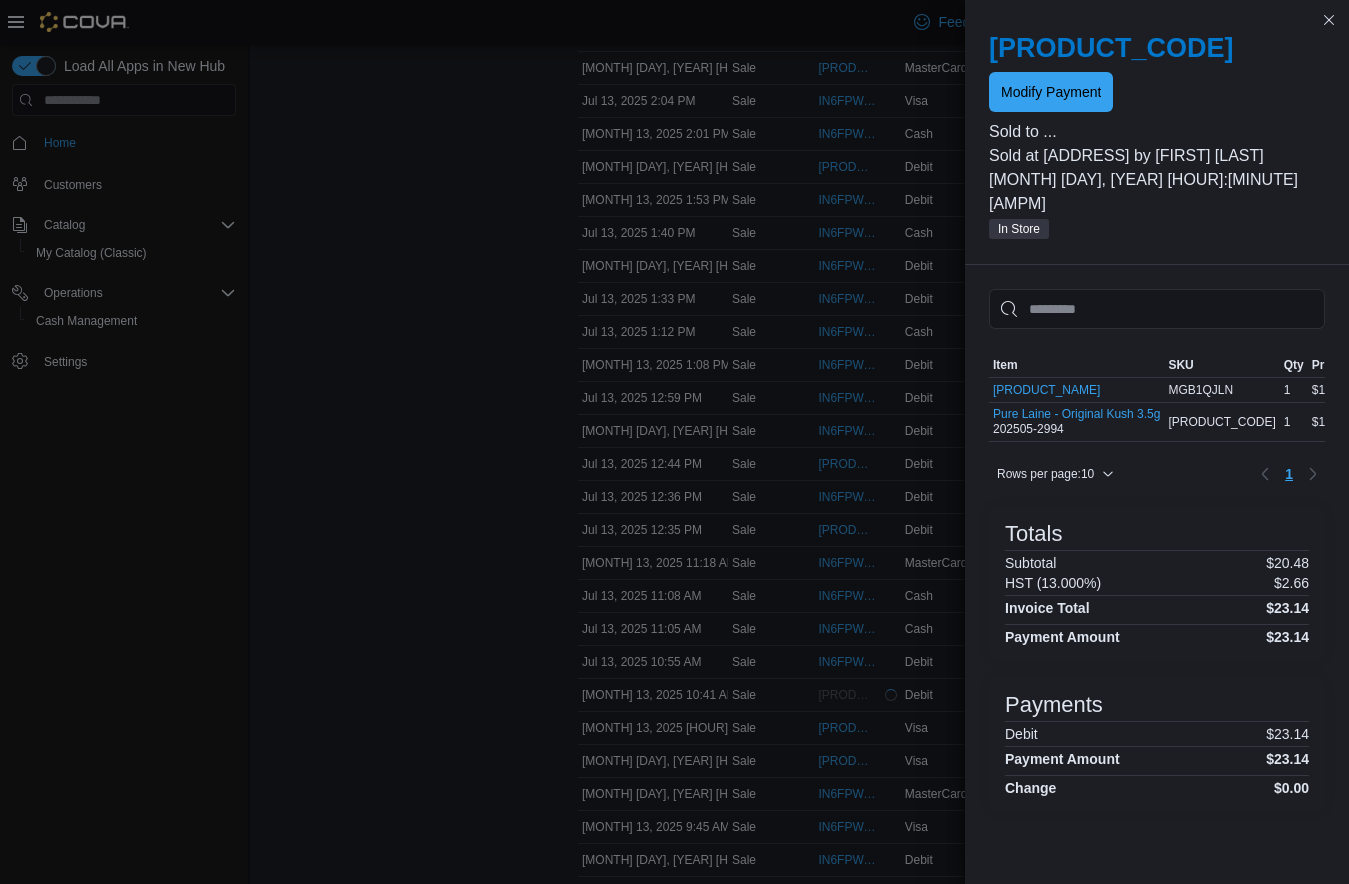 scroll, scrollTop: 0, scrollLeft: 0, axis: both 